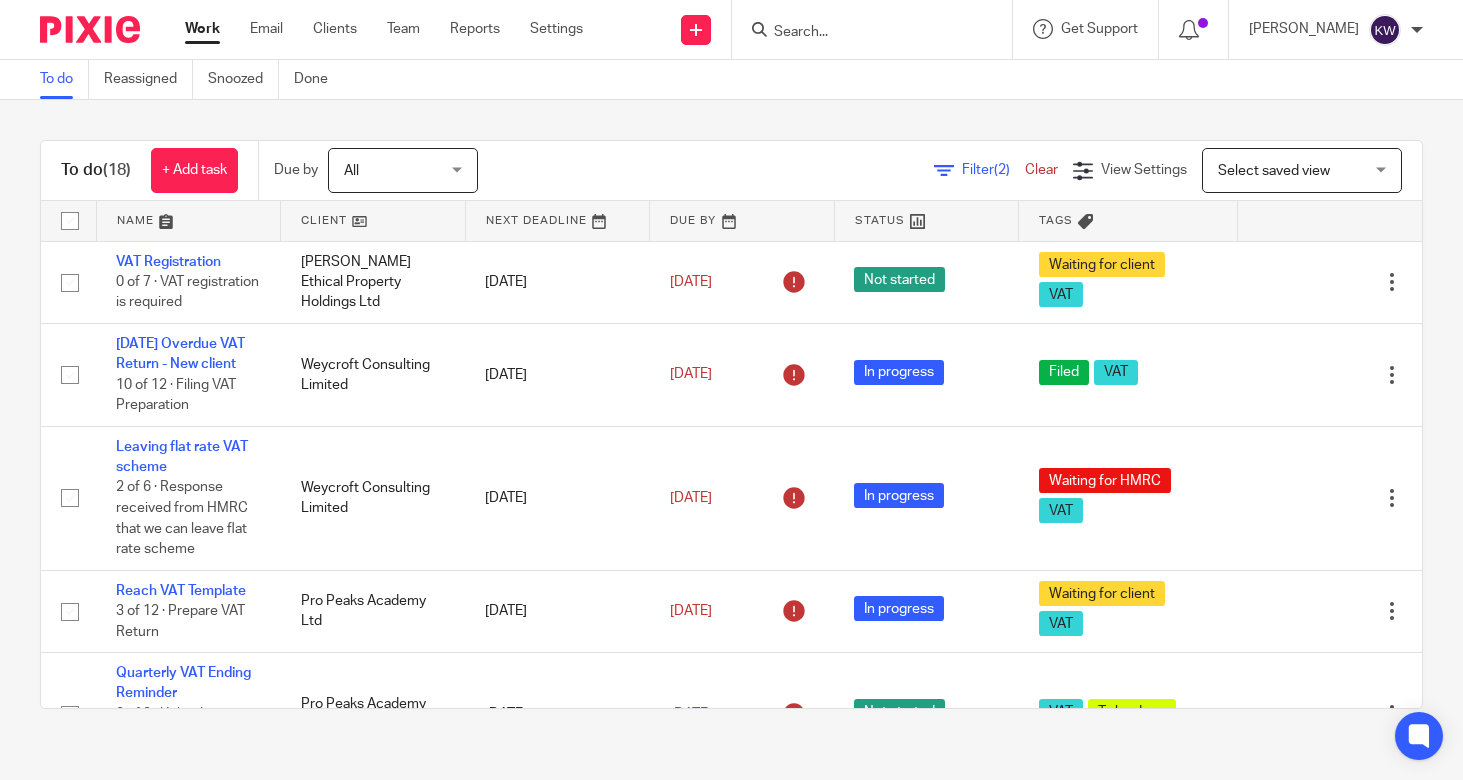scroll, scrollTop: 0, scrollLeft: 0, axis: both 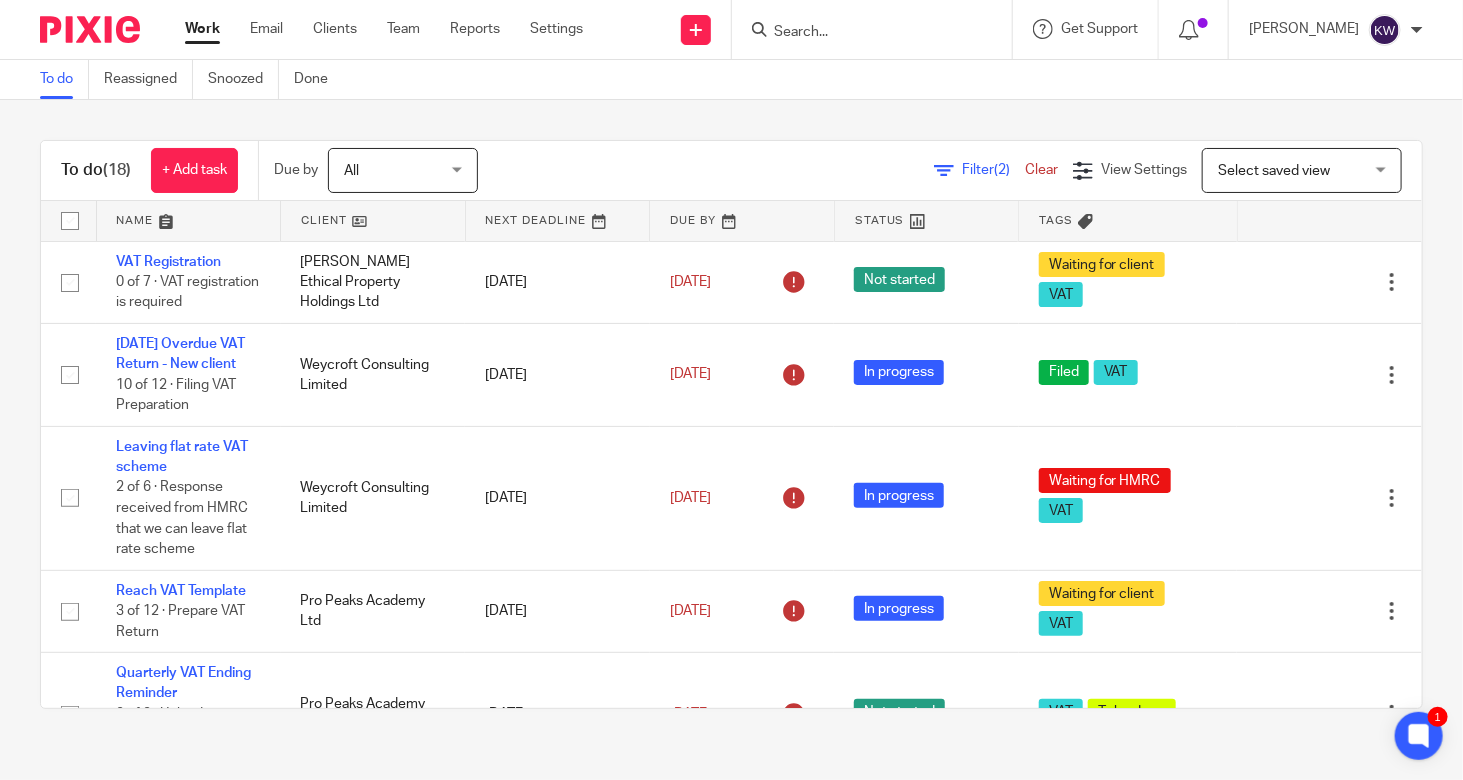 click at bounding box center [862, 33] 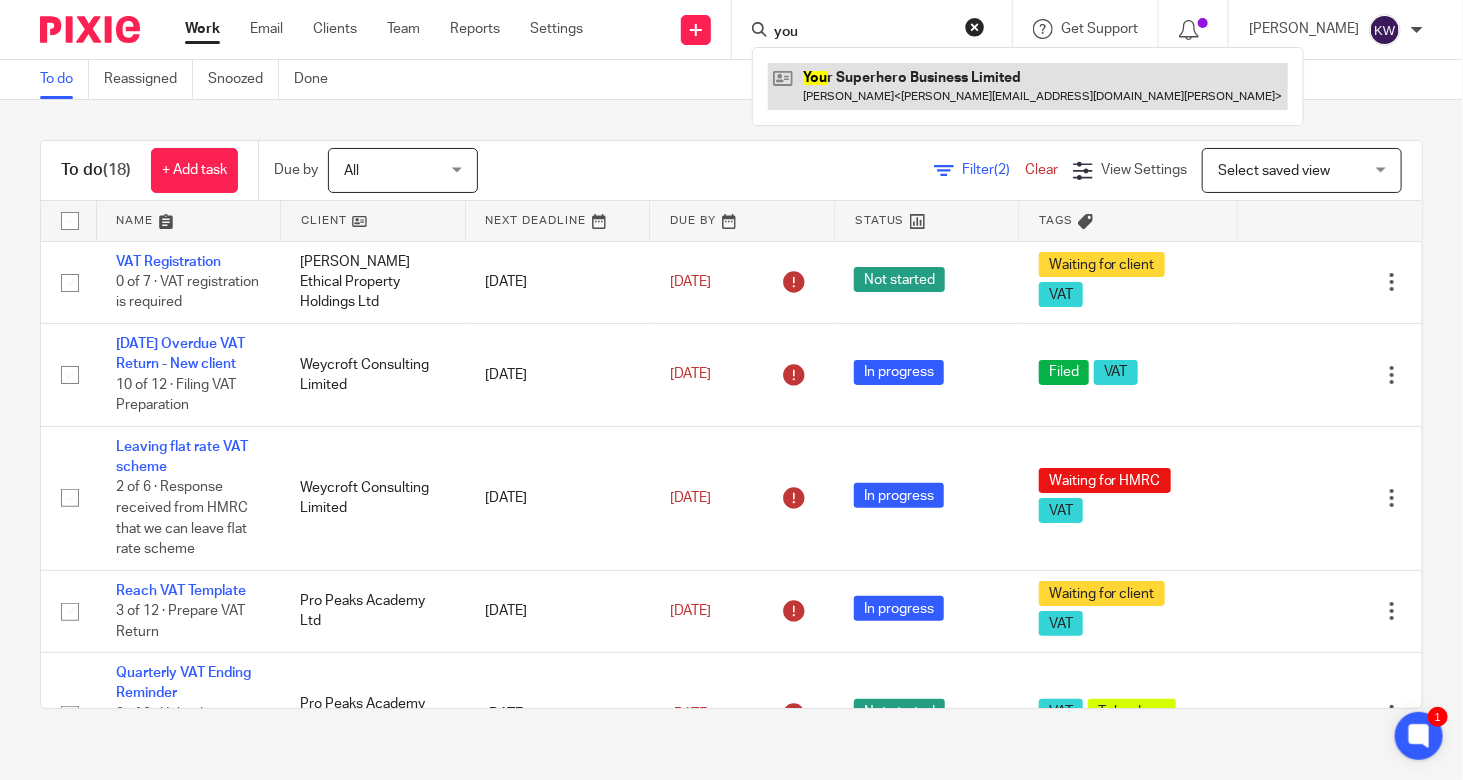 type on "you" 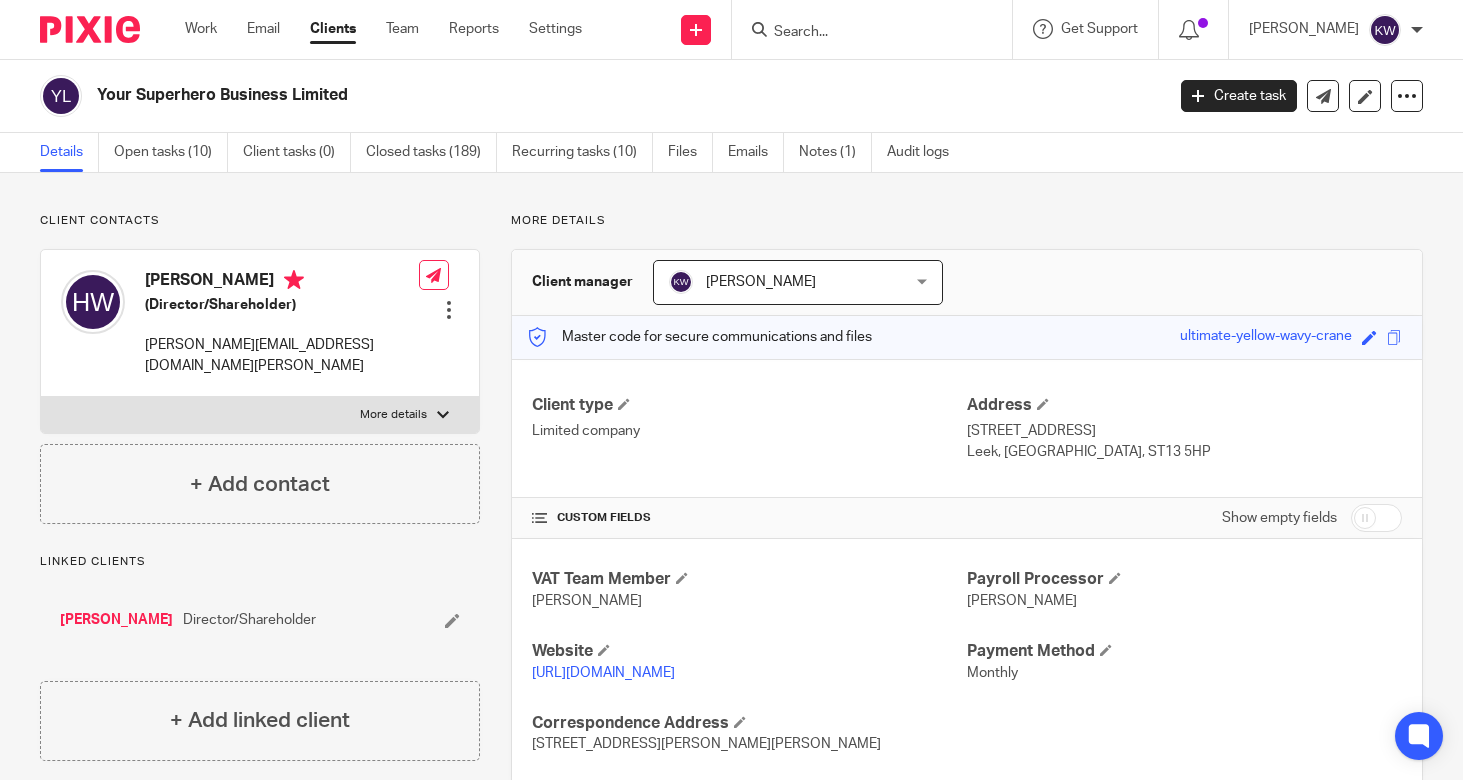 scroll, scrollTop: 0, scrollLeft: 0, axis: both 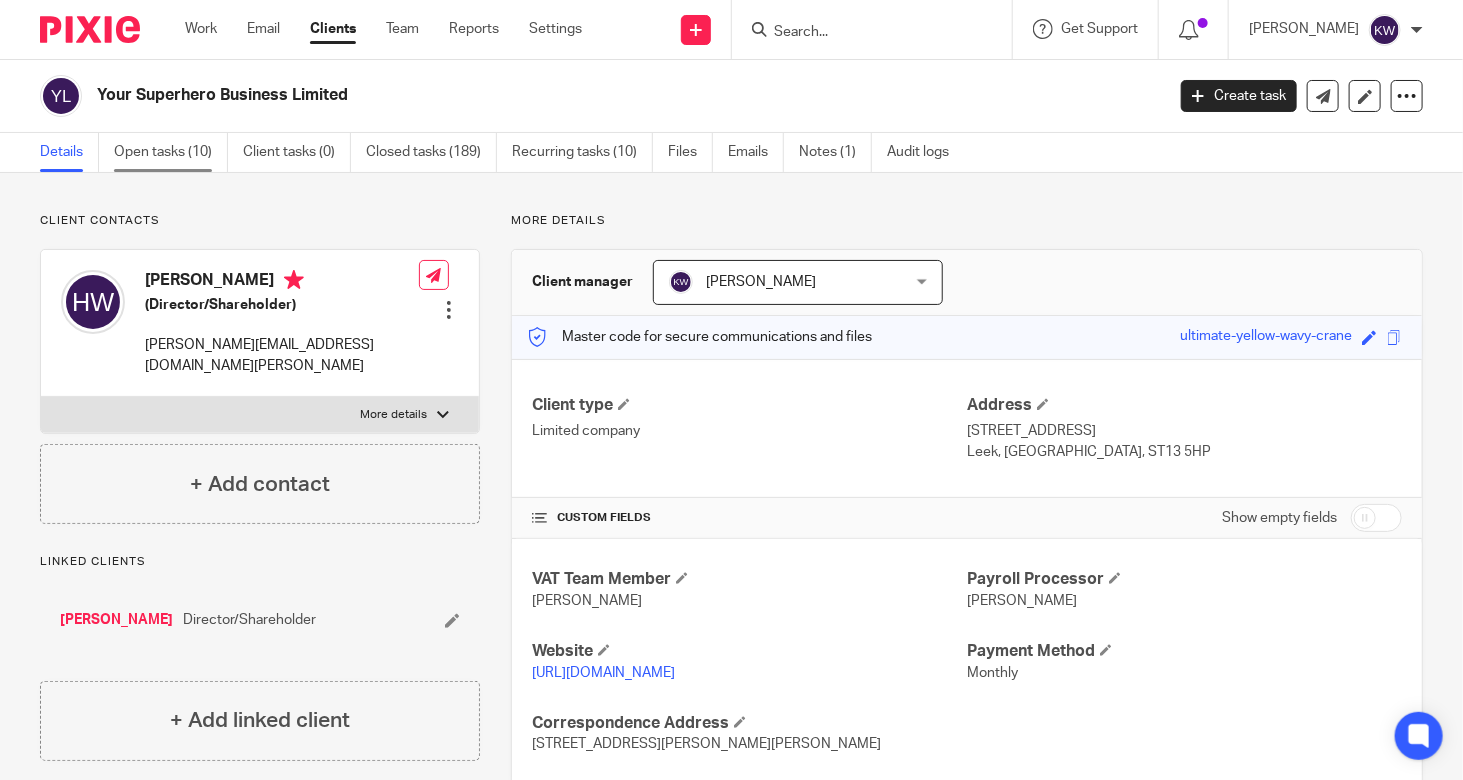 click on "Open tasks (10)" at bounding box center [171, 152] 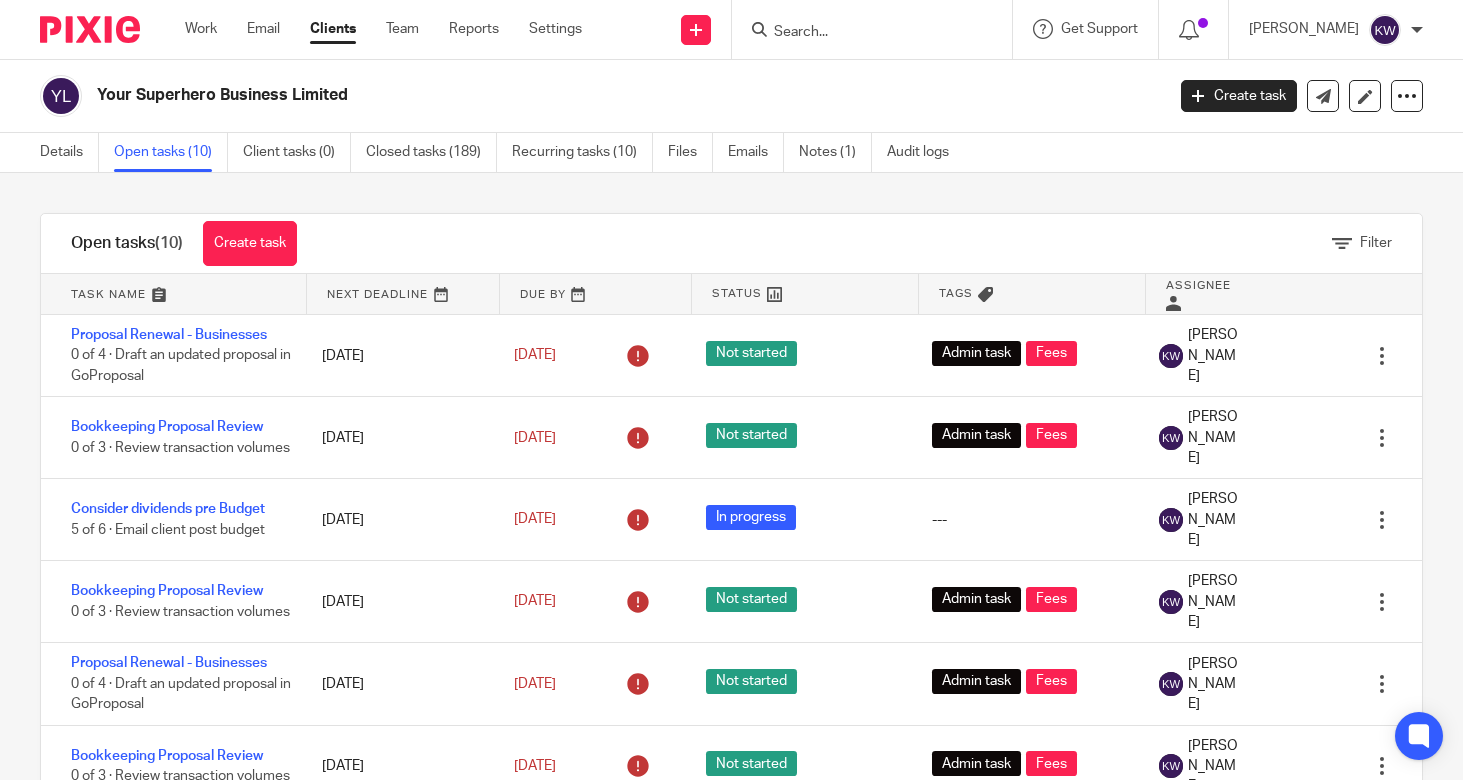 scroll, scrollTop: 0, scrollLeft: 0, axis: both 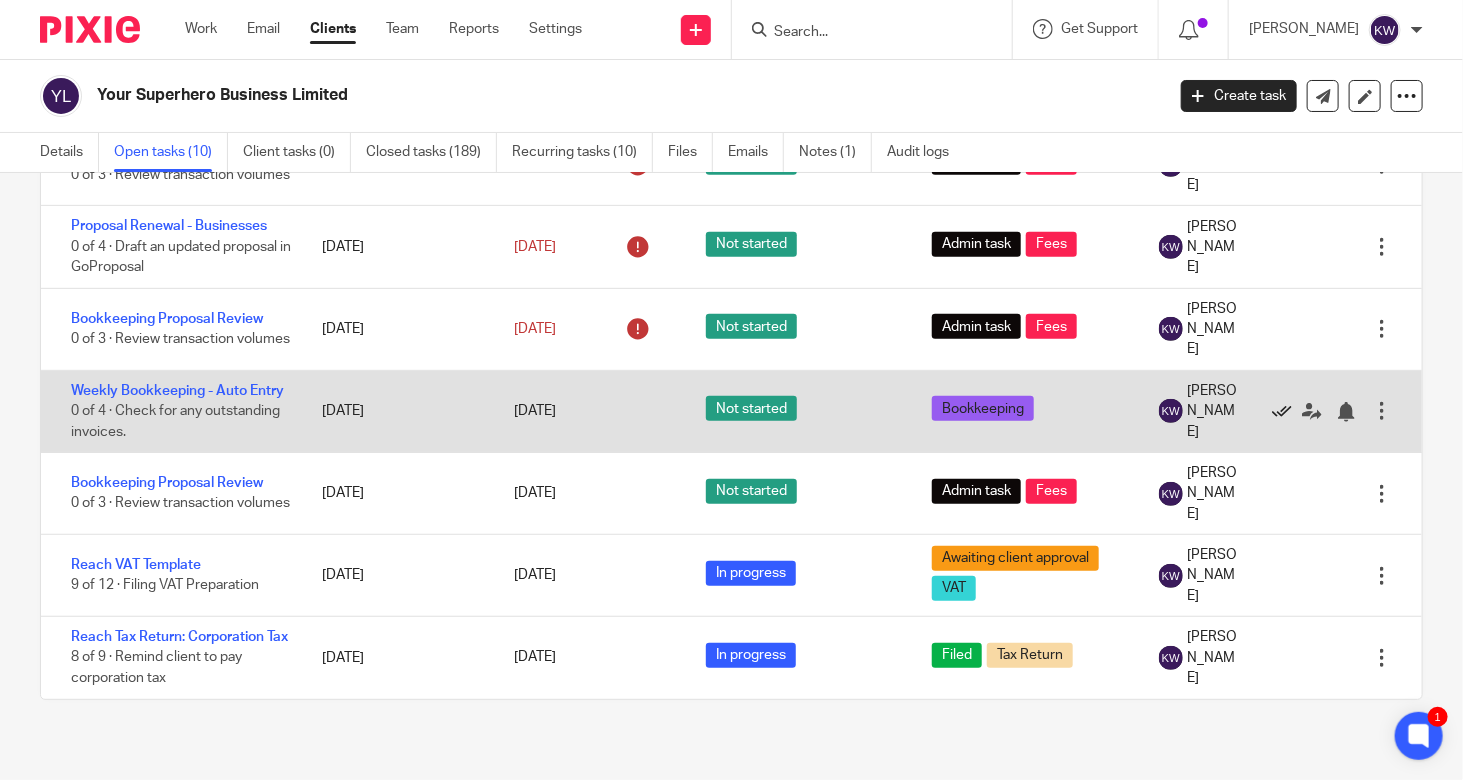 click at bounding box center (1282, 412) 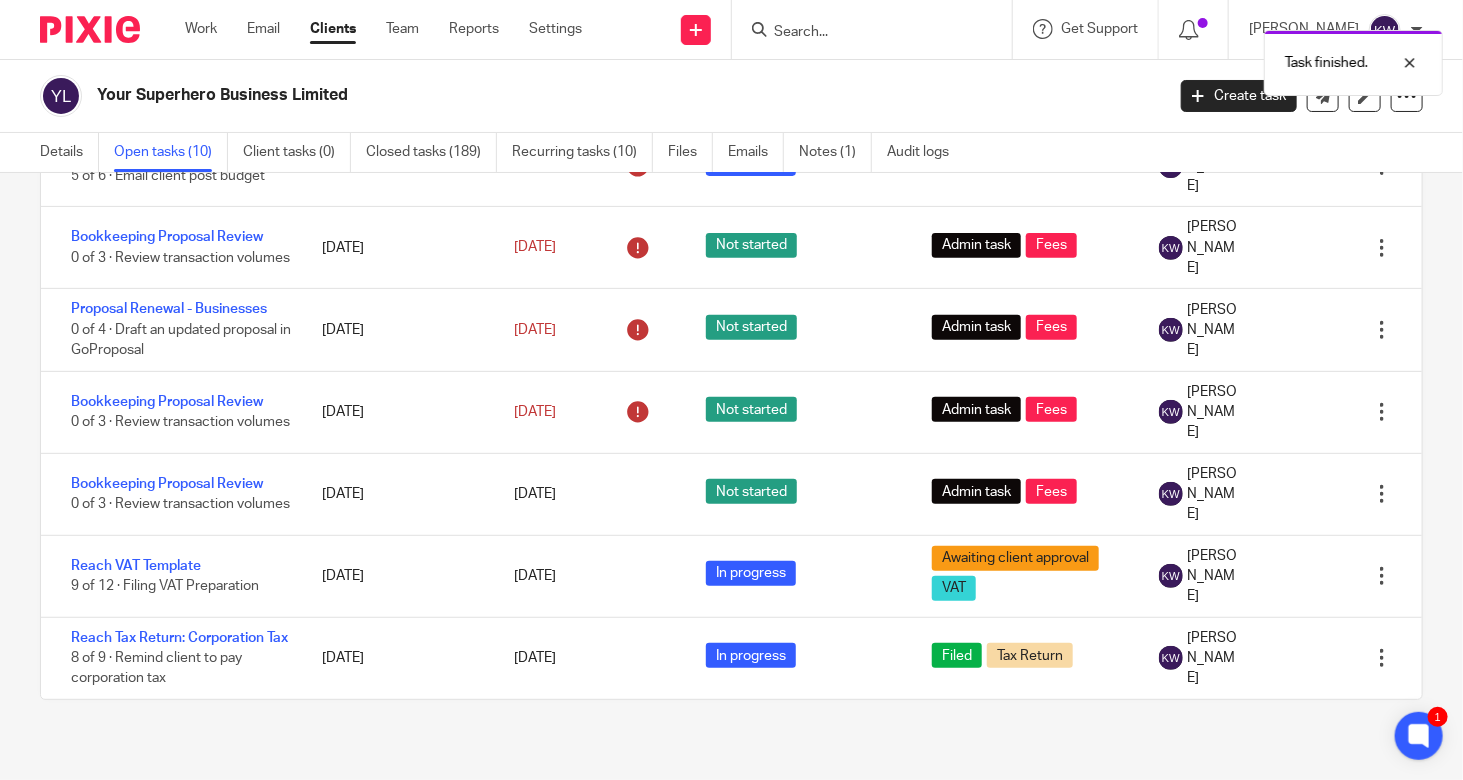 scroll, scrollTop: 354, scrollLeft: 0, axis: vertical 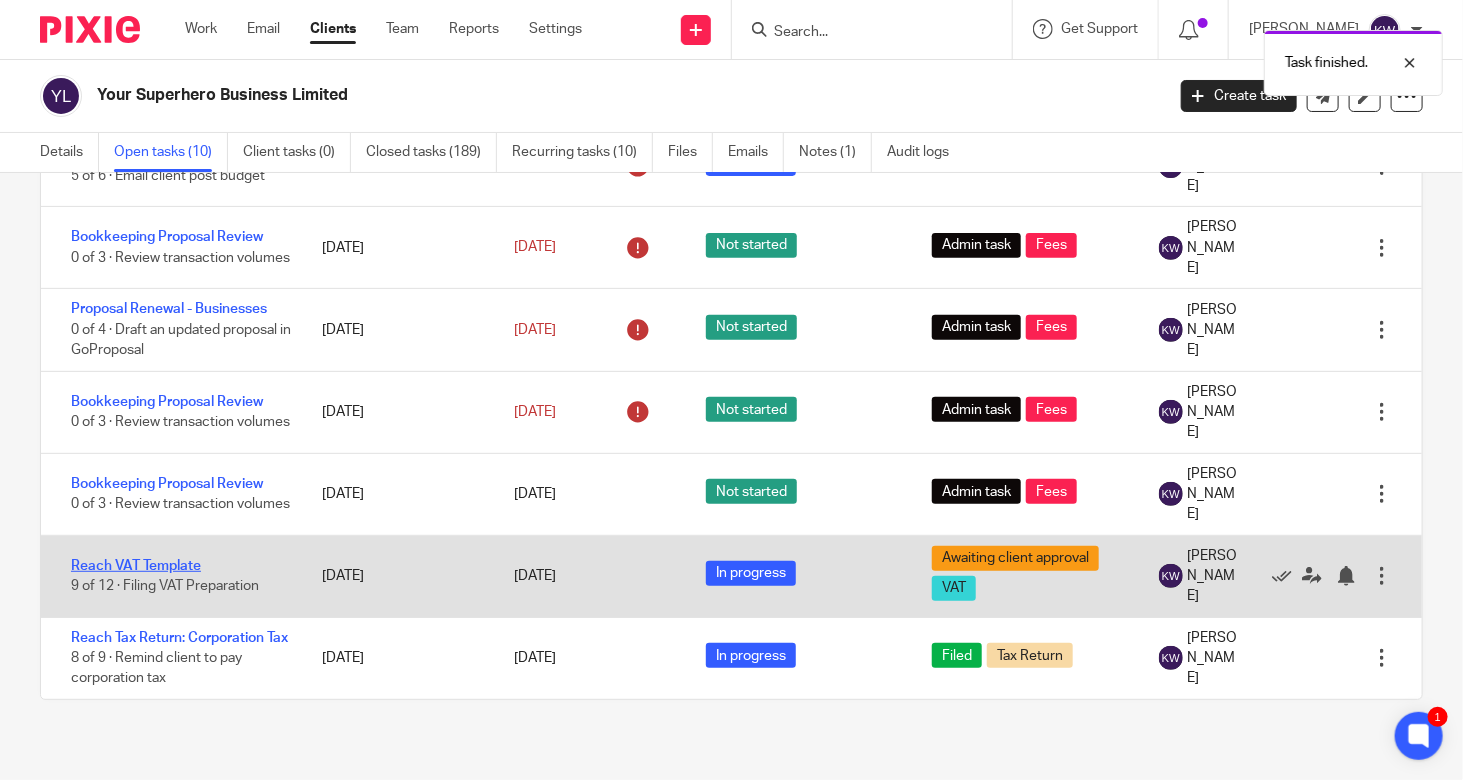 click on "Reach VAT Template" at bounding box center (136, 566) 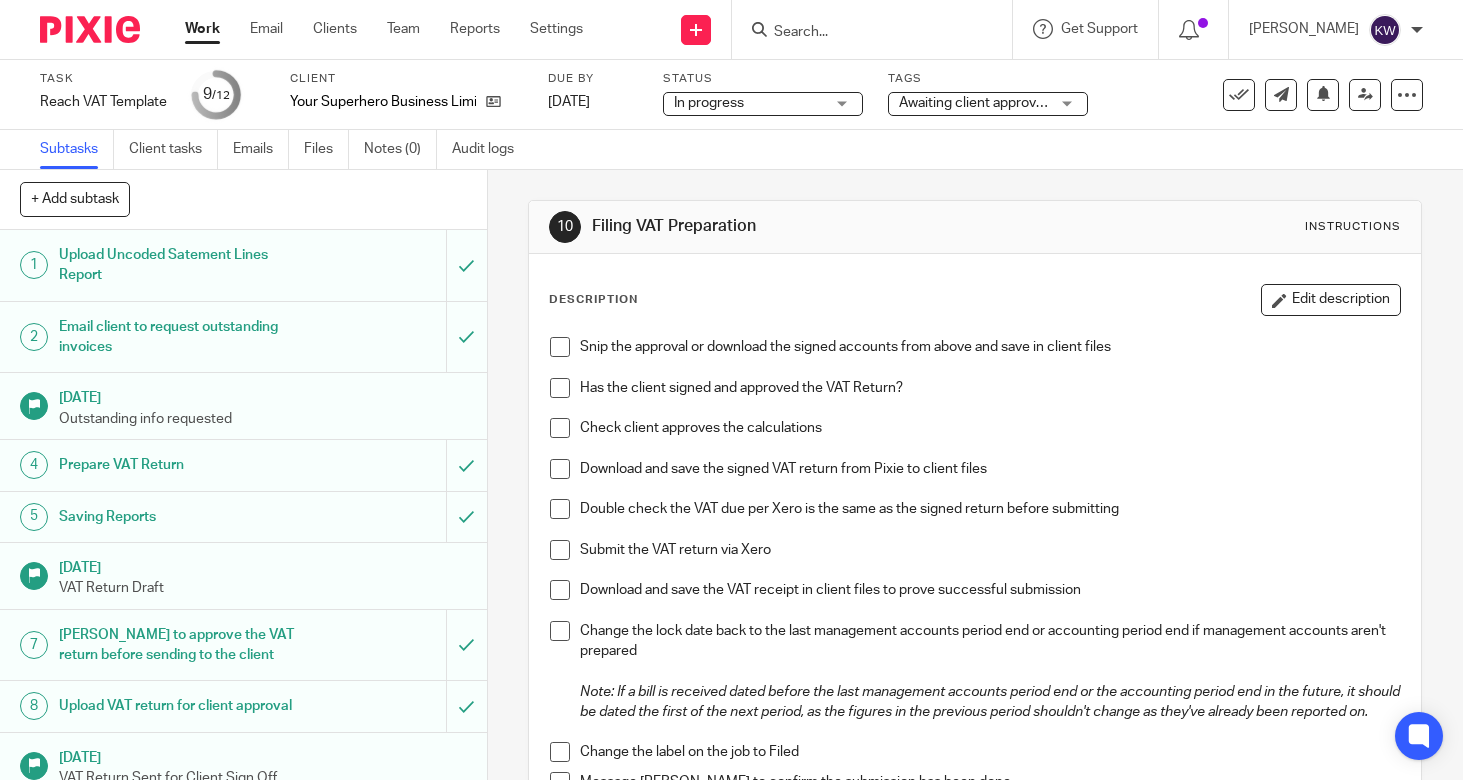 scroll, scrollTop: 0, scrollLeft: 0, axis: both 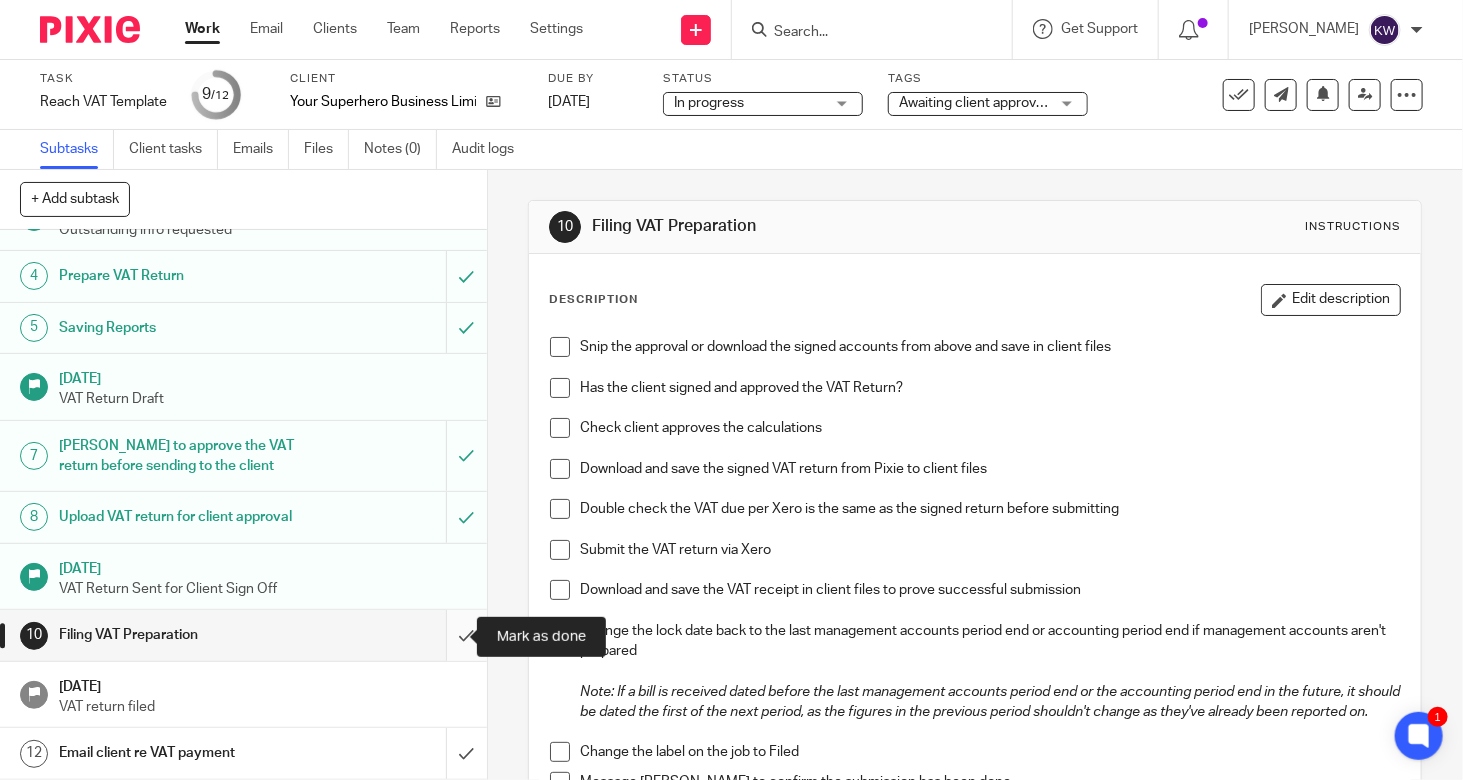 click at bounding box center [243, 635] 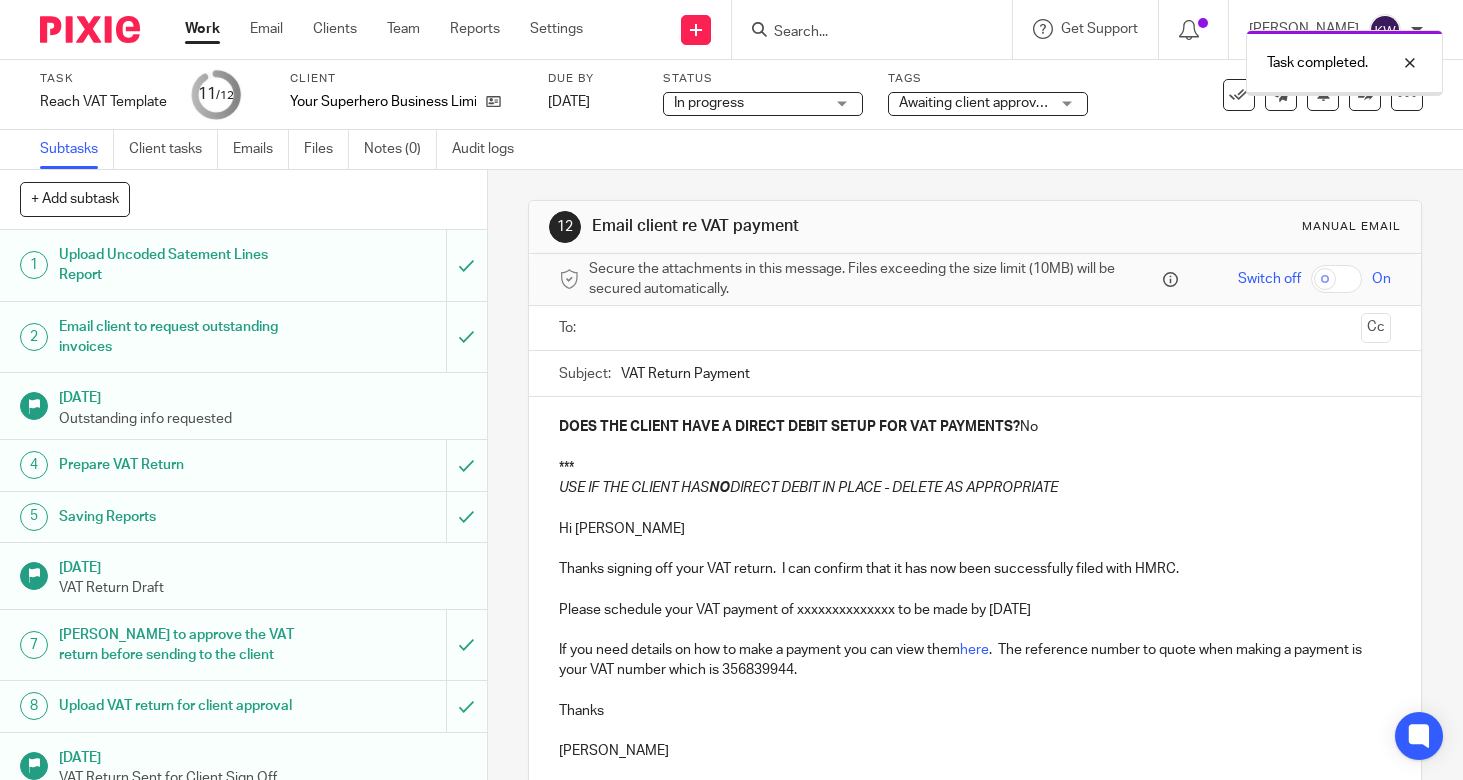 scroll, scrollTop: 0, scrollLeft: 0, axis: both 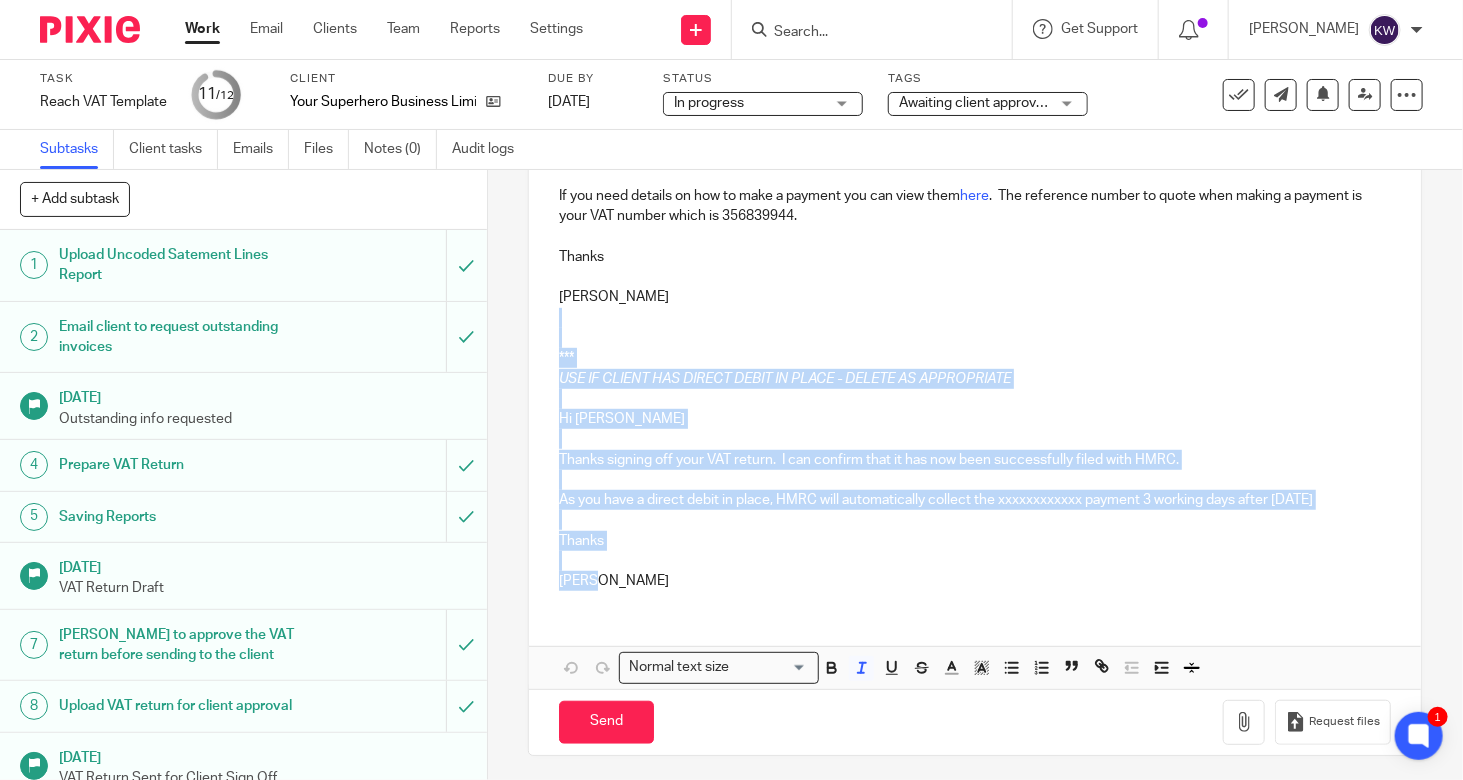 drag, startPoint x: 581, startPoint y: 582, endPoint x: 634, endPoint y: 795, distance: 219.49487 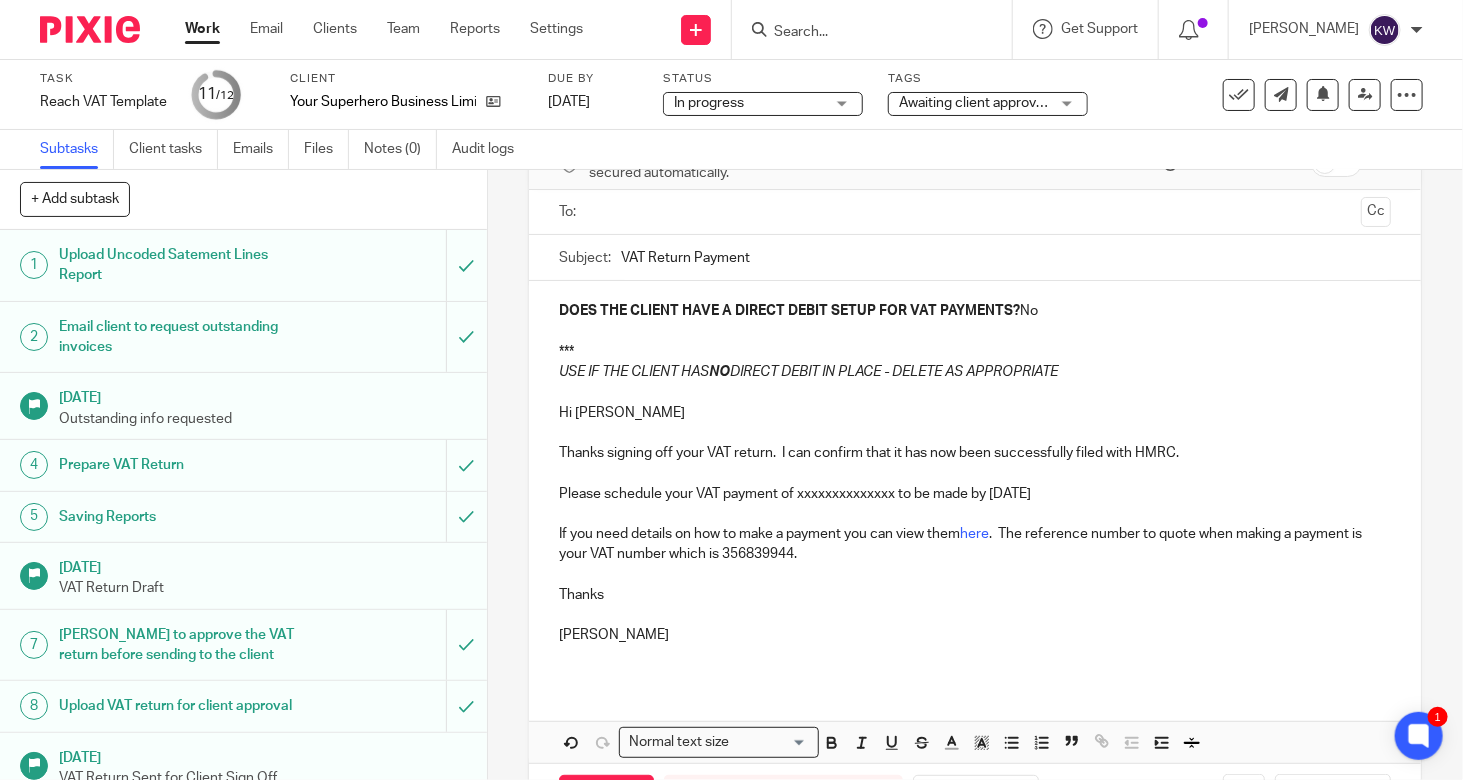 scroll, scrollTop: 0, scrollLeft: 0, axis: both 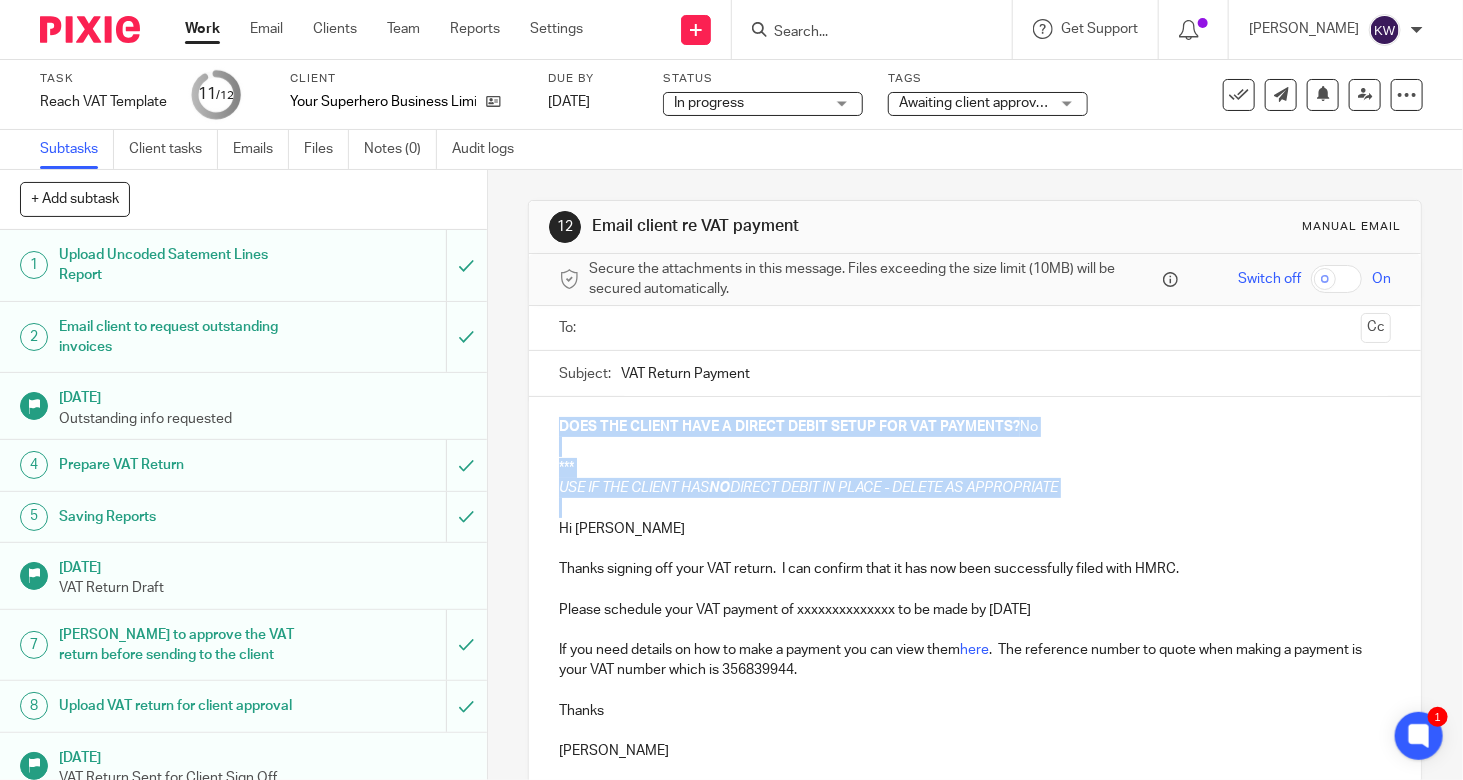 drag, startPoint x: 577, startPoint y: 503, endPoint x: 537, endPoint y: 435, distance: 78.892334 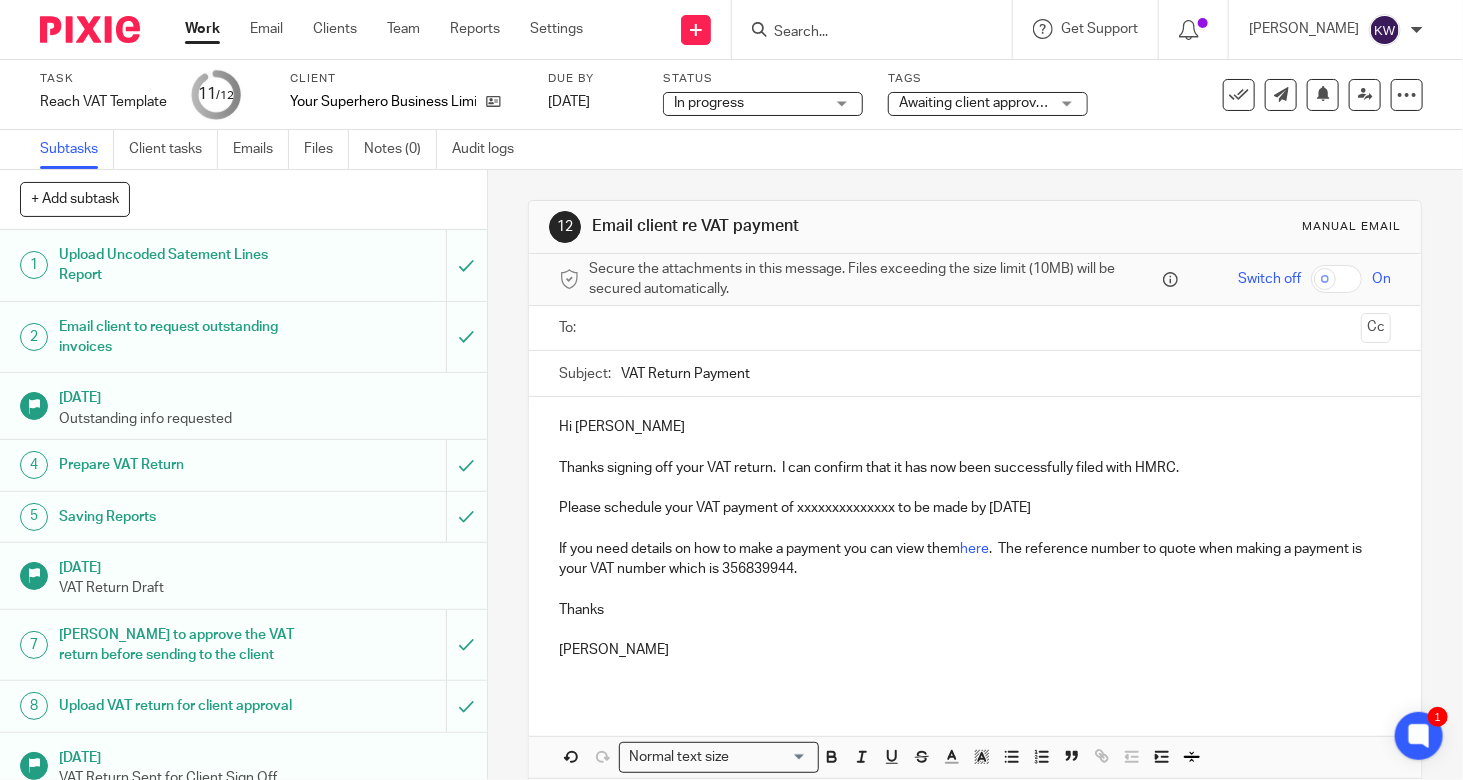 click on "Thanks signing off your VAT return.  I can confirm that it has now been successfully filed with HMRC." at bounding box center [975, 468] 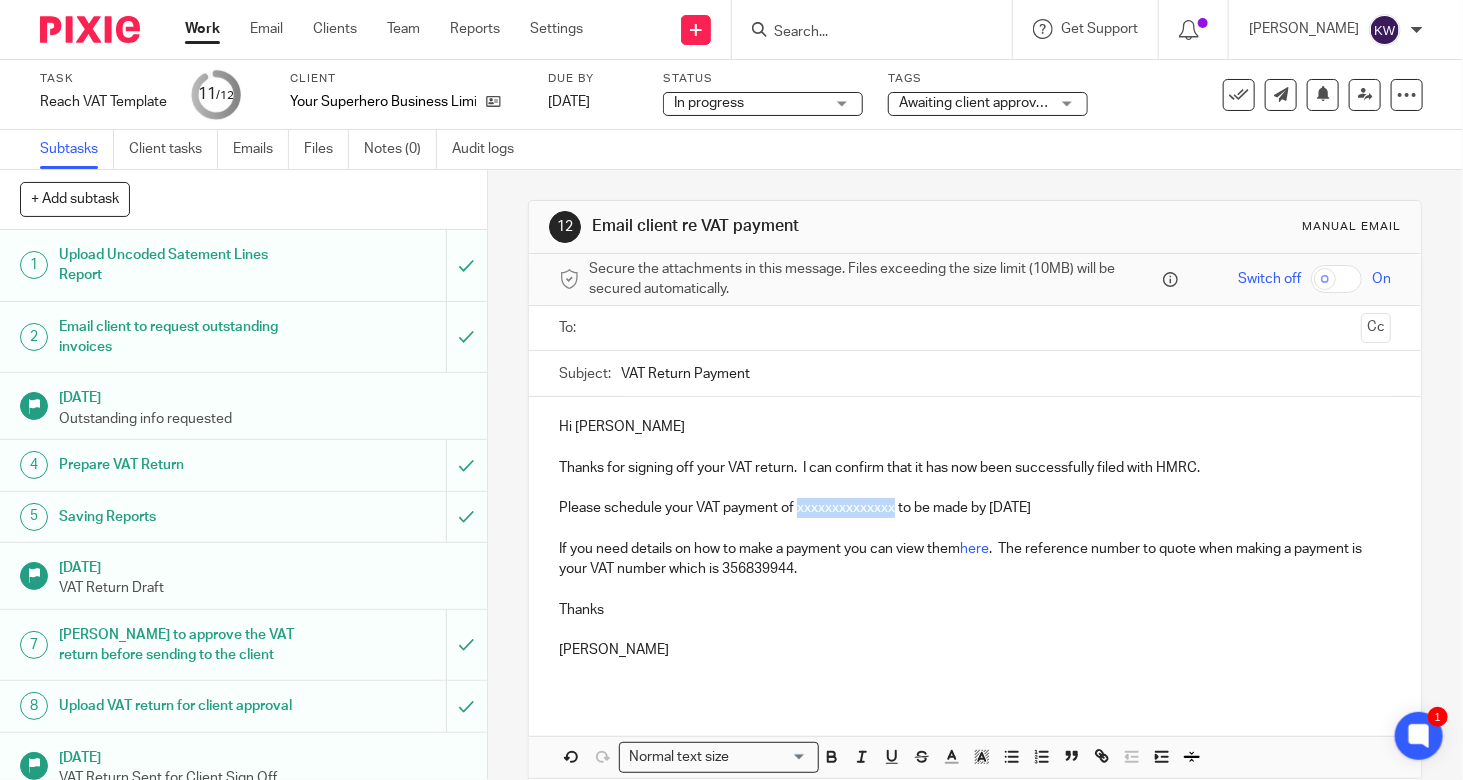 drag, startPoint x: 790, startPoint y: 509, endPoint x: 894, endPoint y: 512, distance: 104.04326 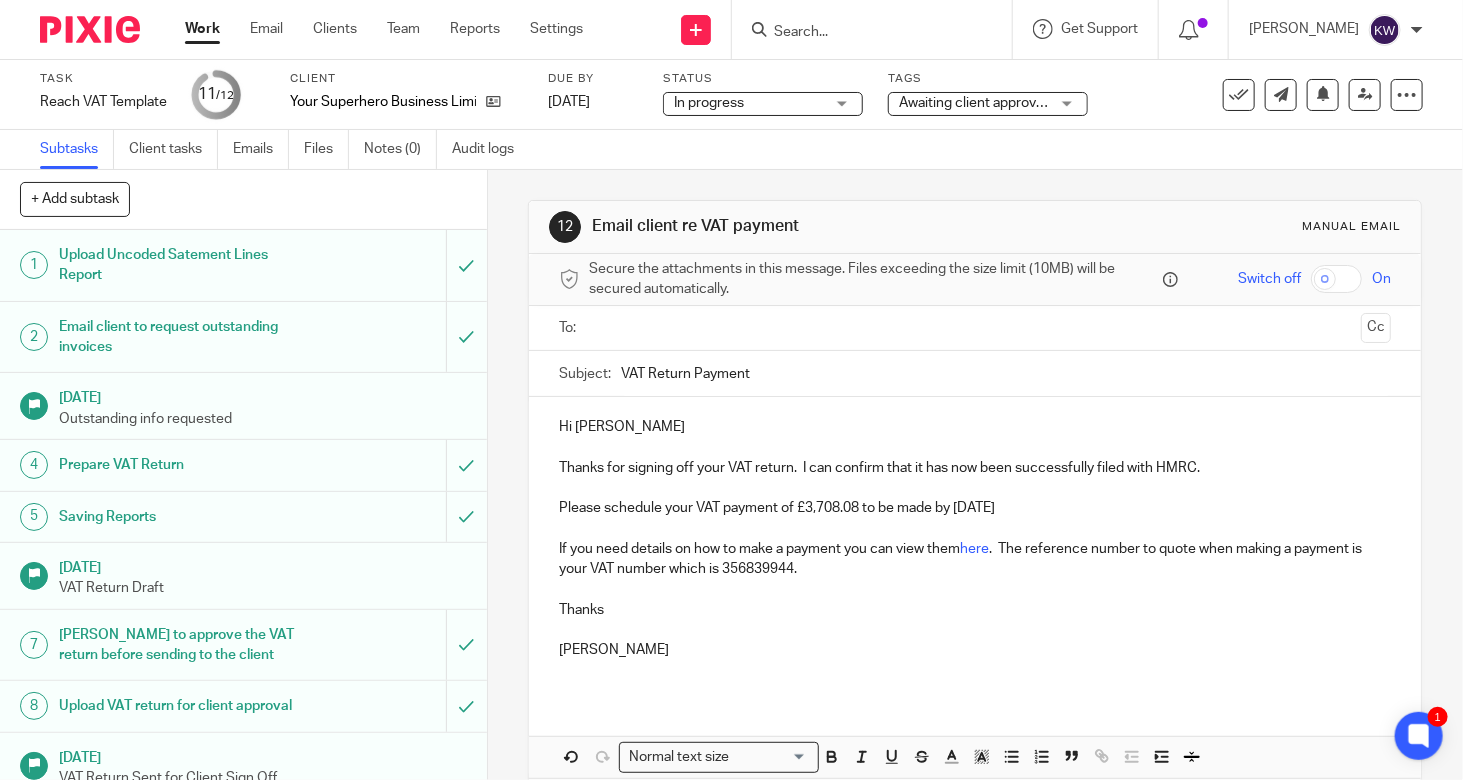 click on "Please schedule your VAT payment of £3,708.08 to be made by [DATE]" at bounding box center (975, 508) 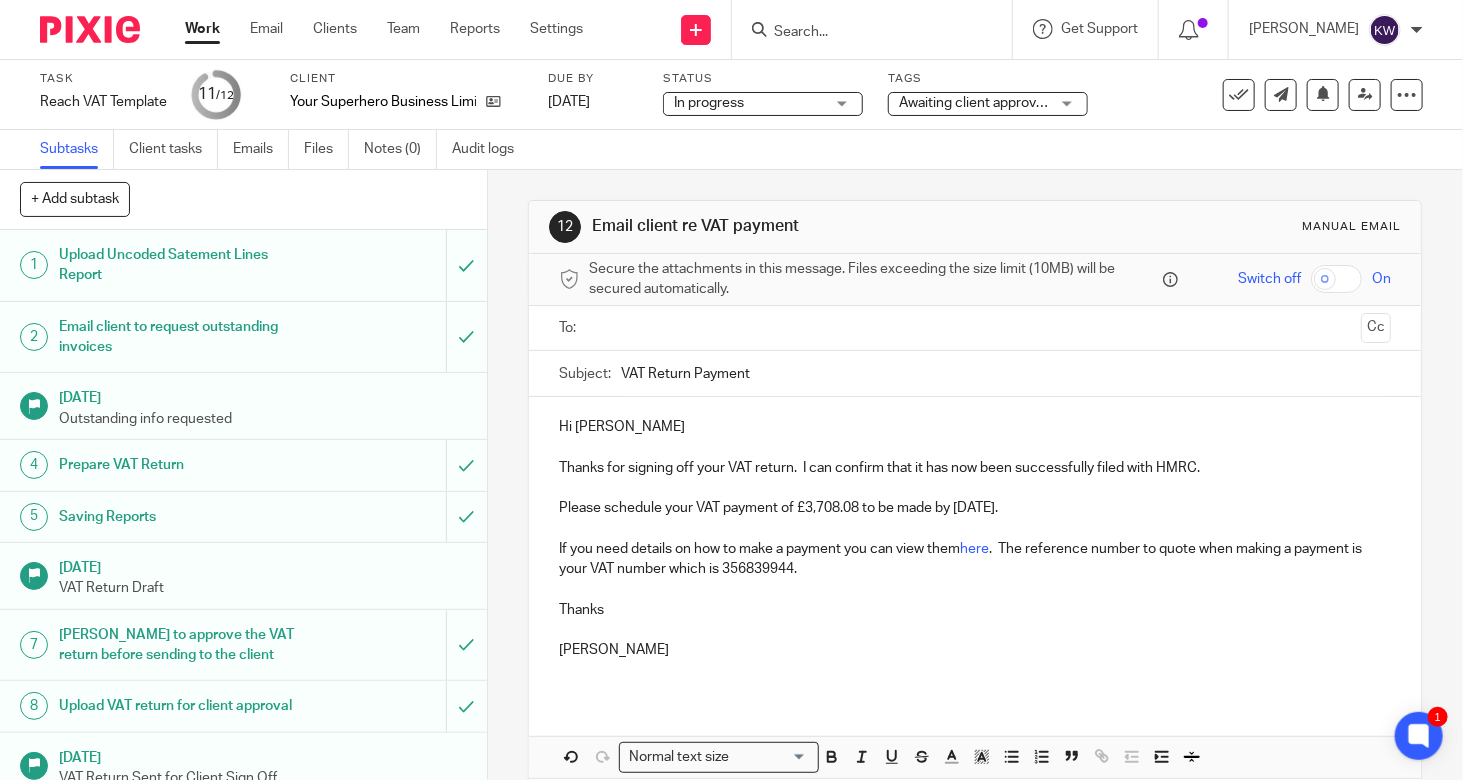 click at bounding box center (975, 670) 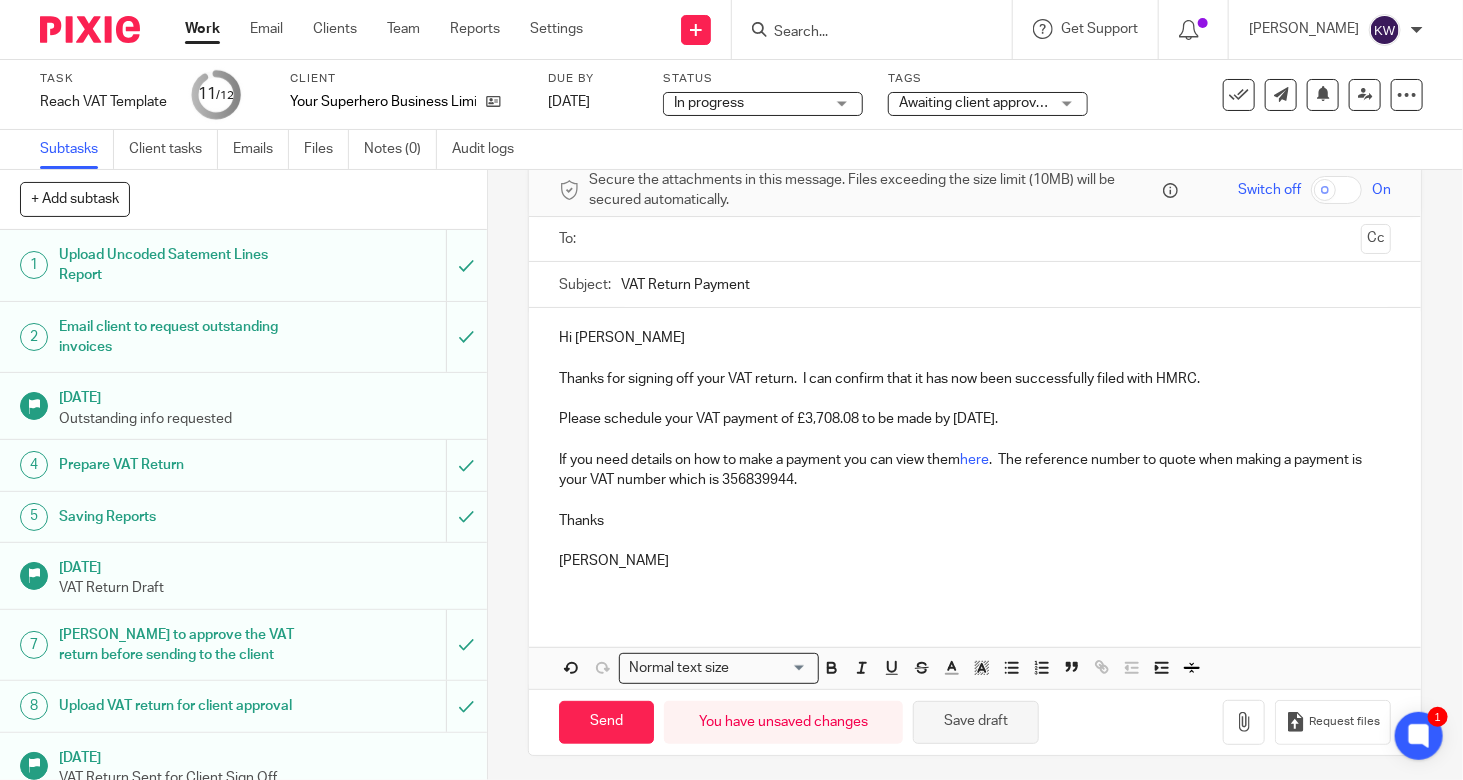 click on "Save draft" at bounding box center (976, 722) 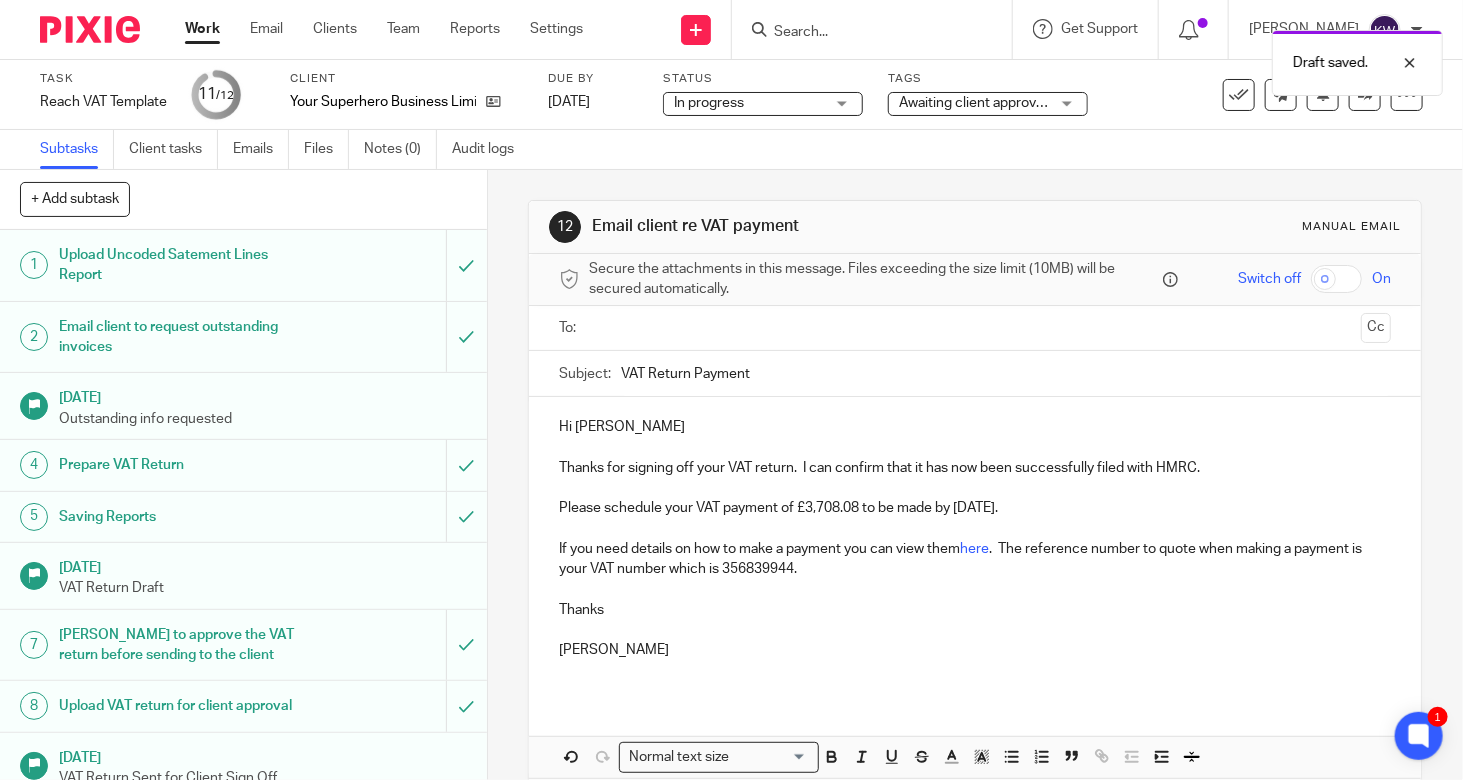 scroll, scrollTop: 0, scrollLeft: 0, axis: both 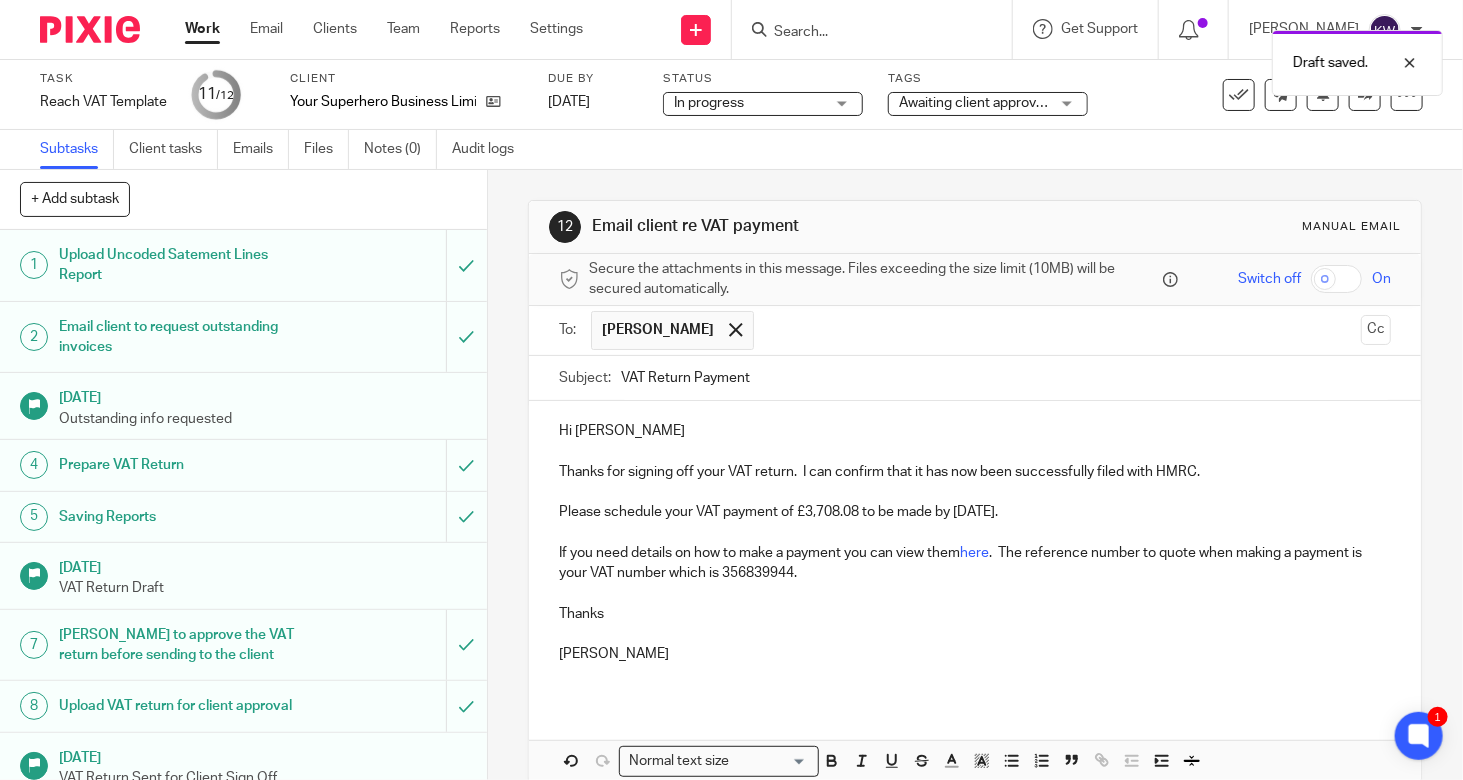 click on "Awaiting client approval + 1" at bounding box center (983, 103) 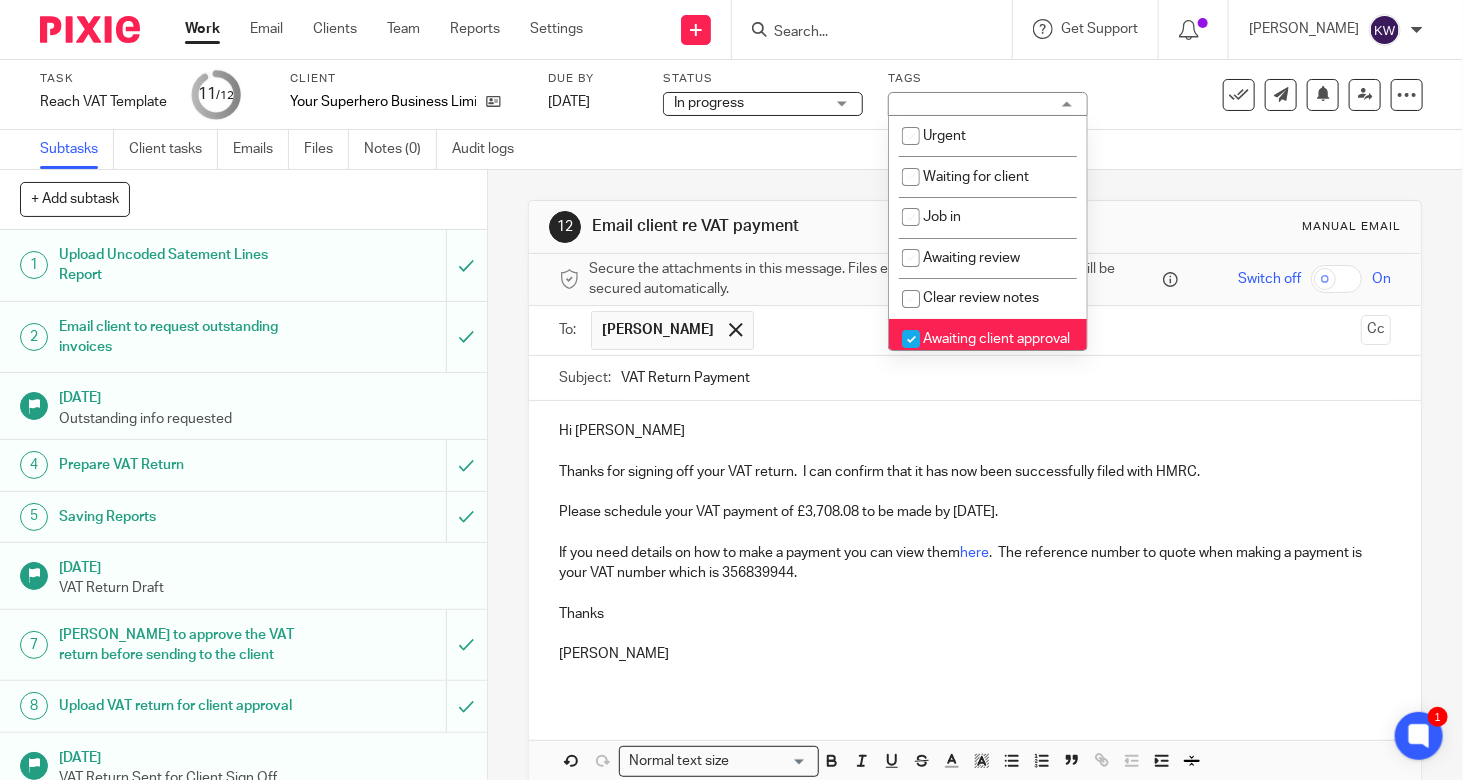 click at bounding box center (911, 339) 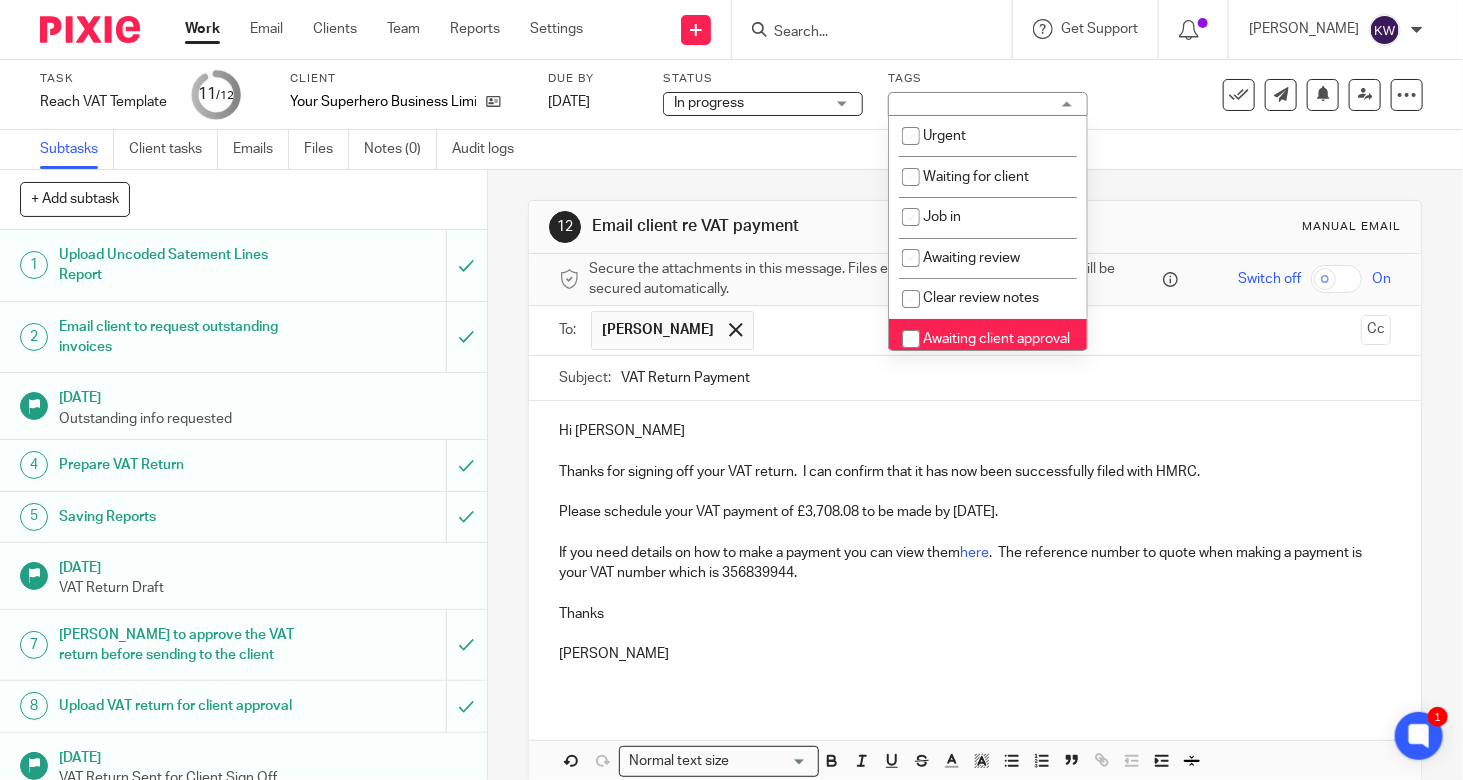 checkbox on "false" 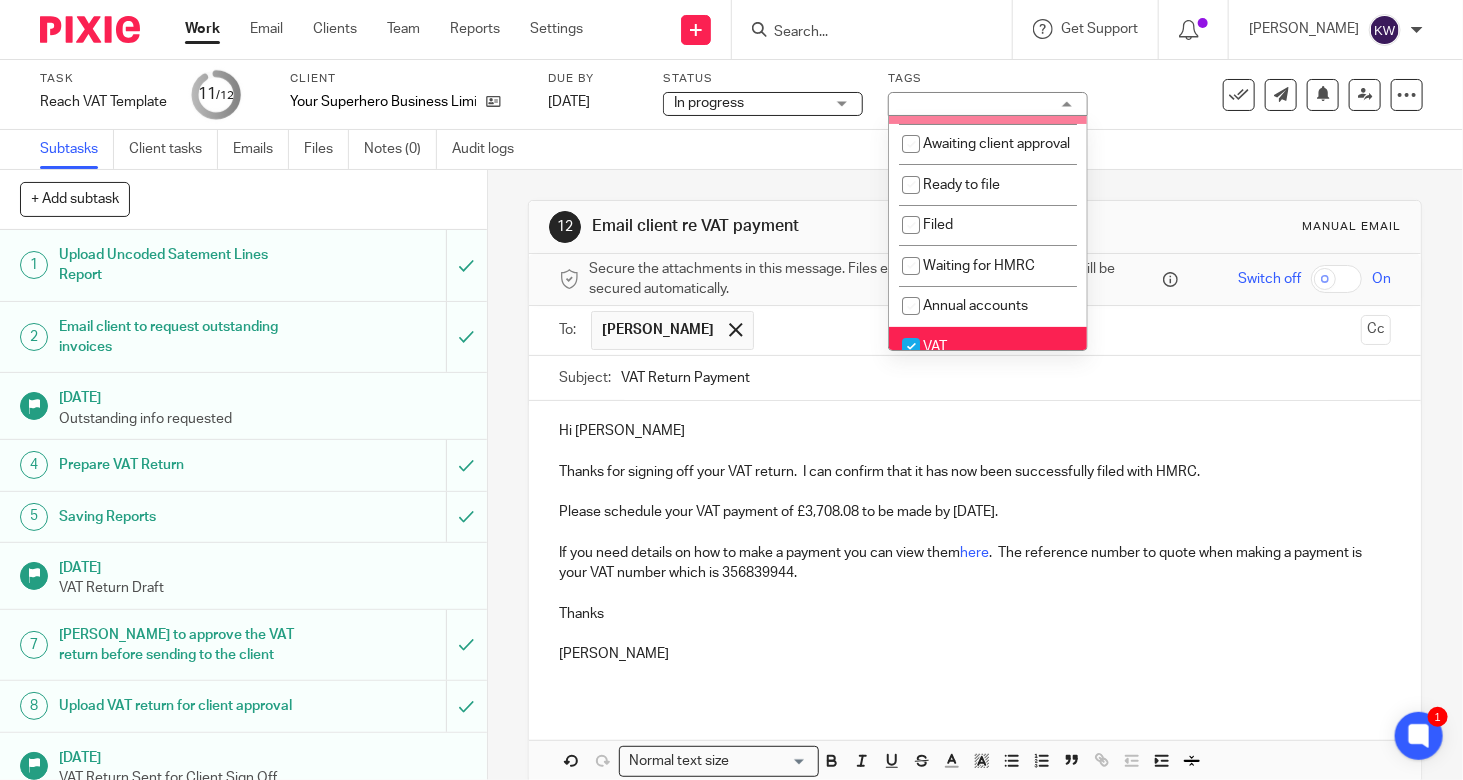 scroll, scrollTop: 200, scrollLeft: 0, axis: vertical 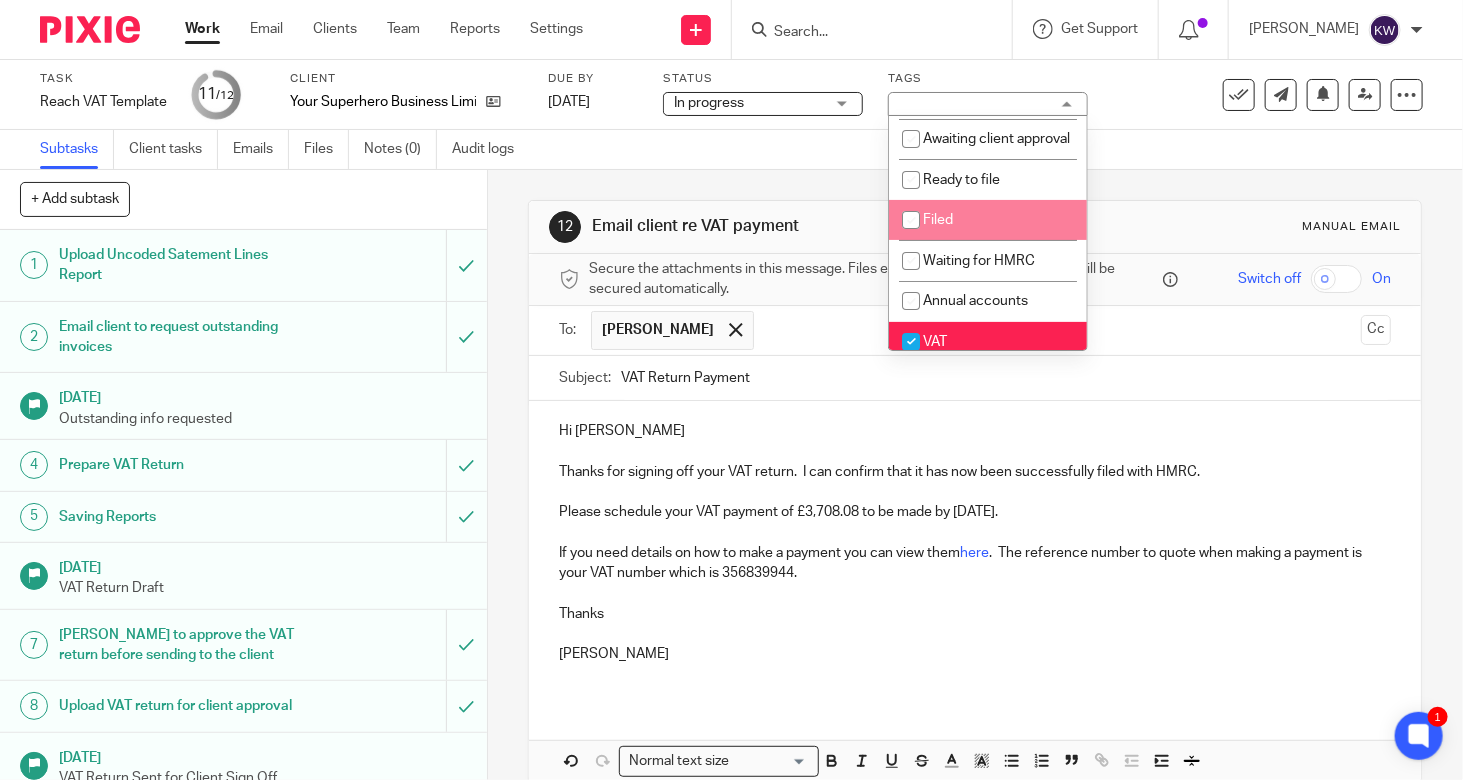 click at bounding box center (911, 220) 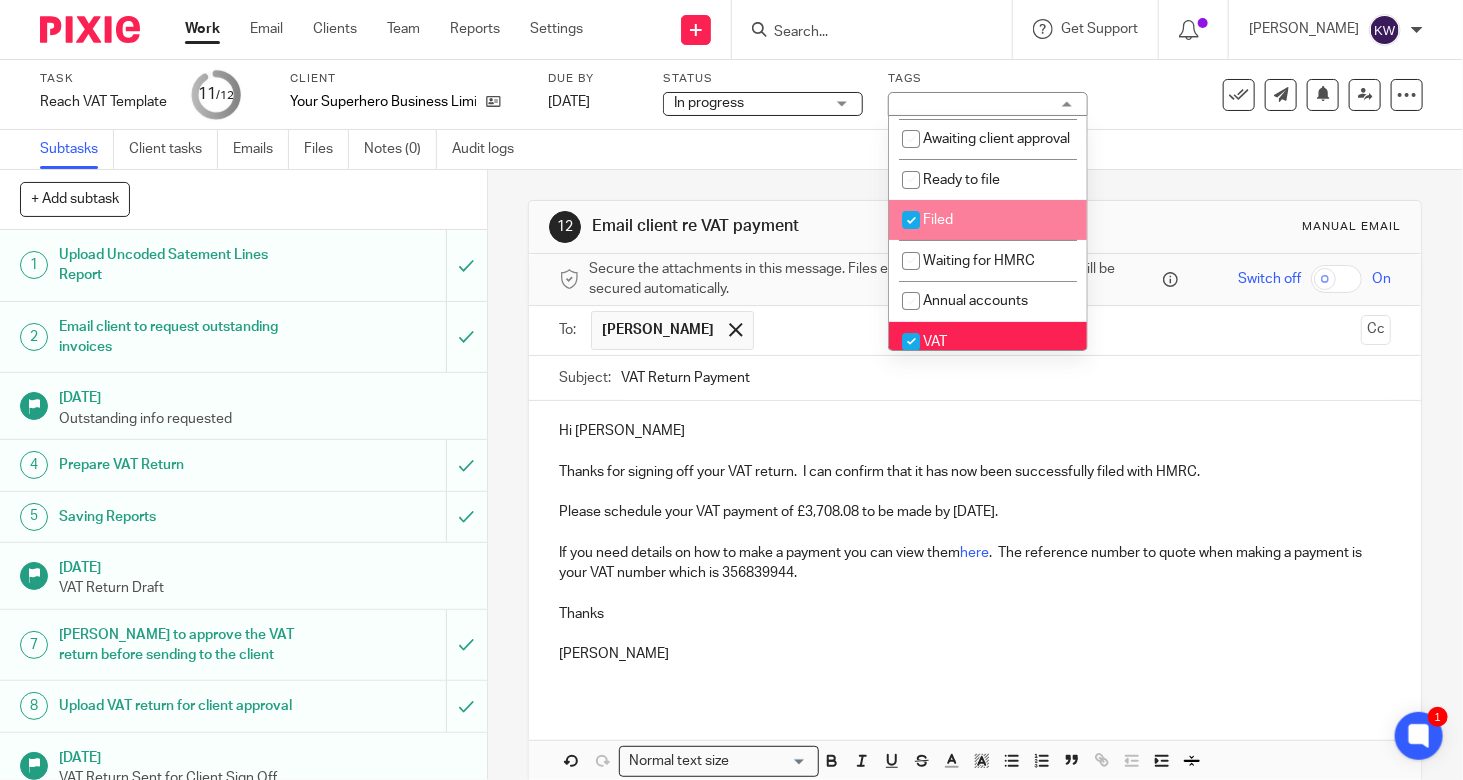 checkbox on "true" 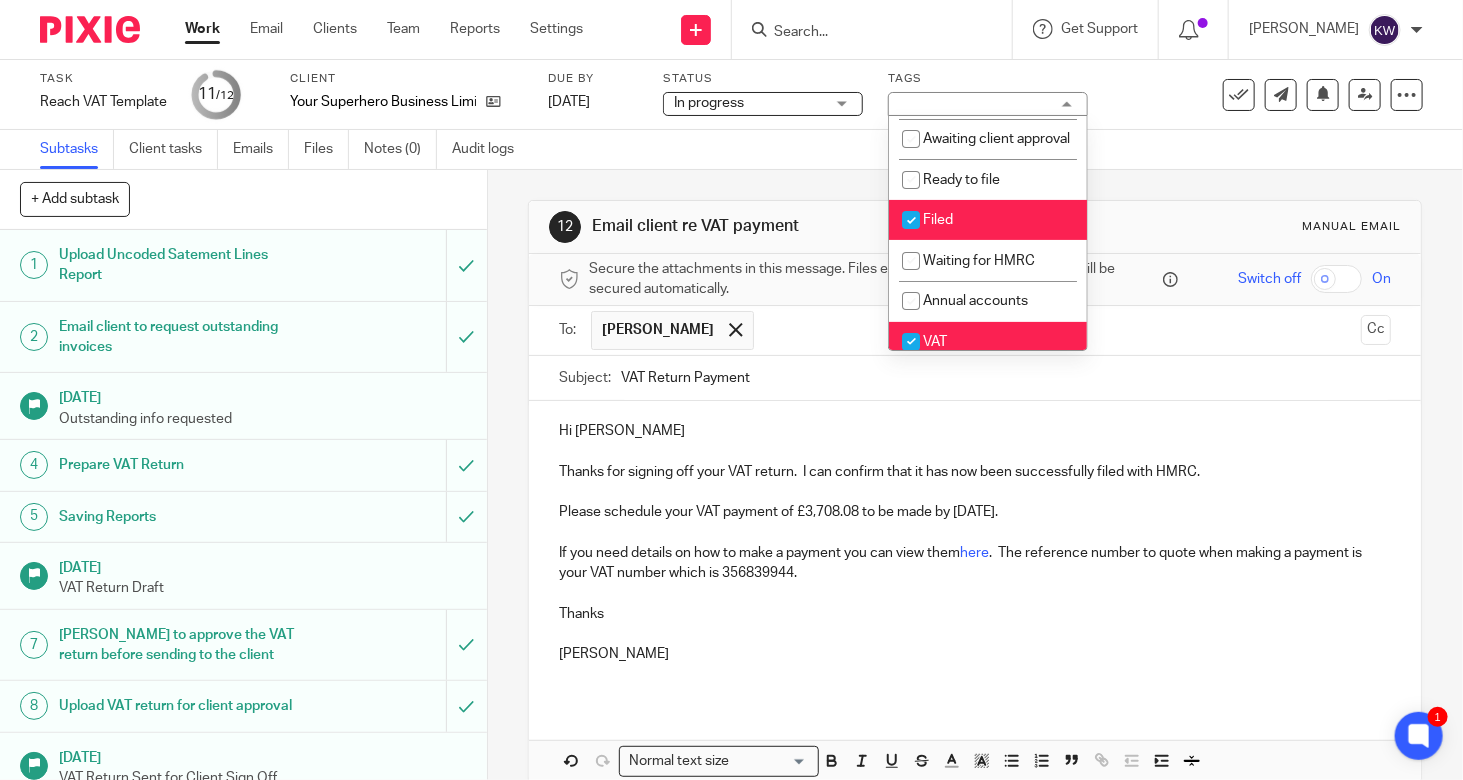 click on "Please schedule your VAT payment of £3,708.08 to be made by [DATE]." at bounding box center (975, 512) 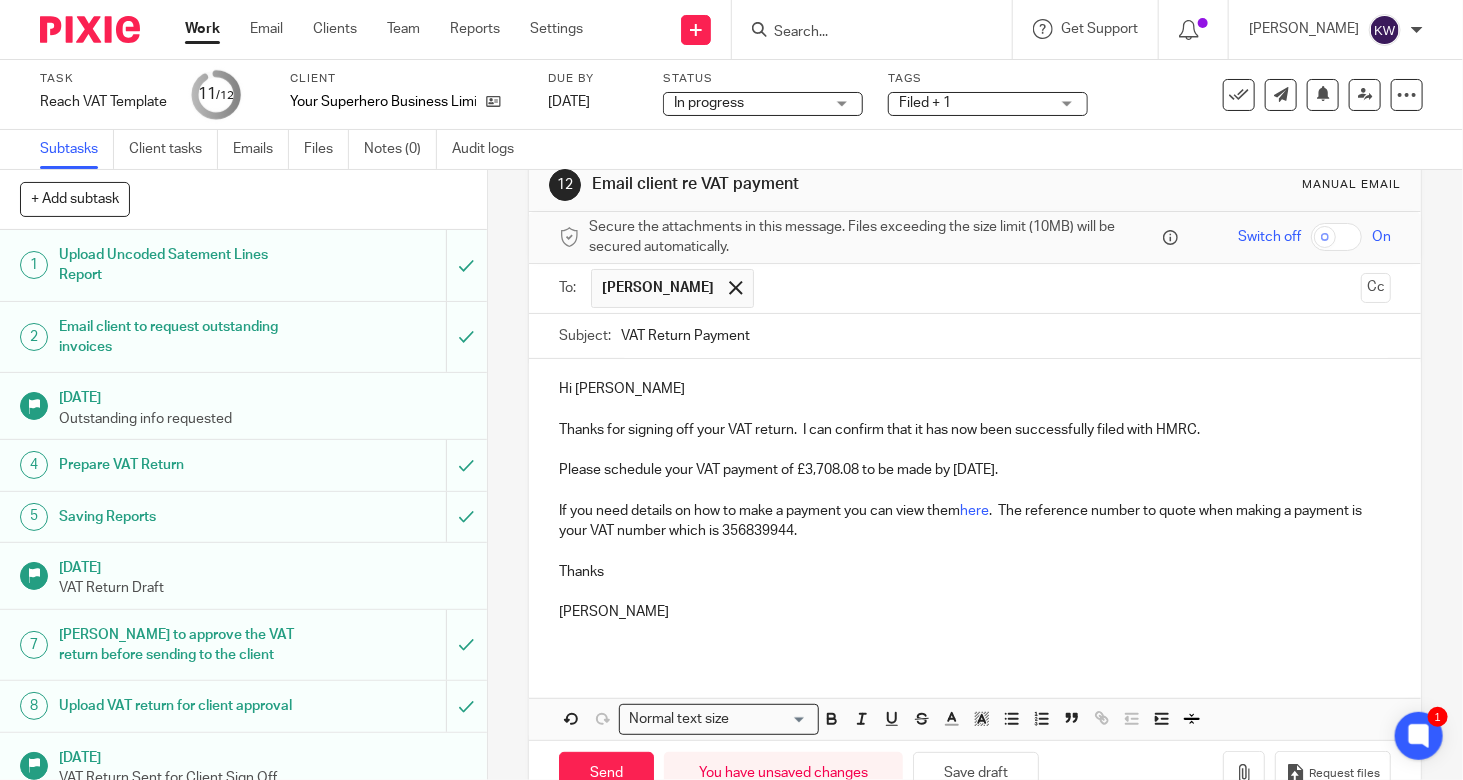 scroll, scrollTop: 93, scrollLeft: 0, axis: vertical 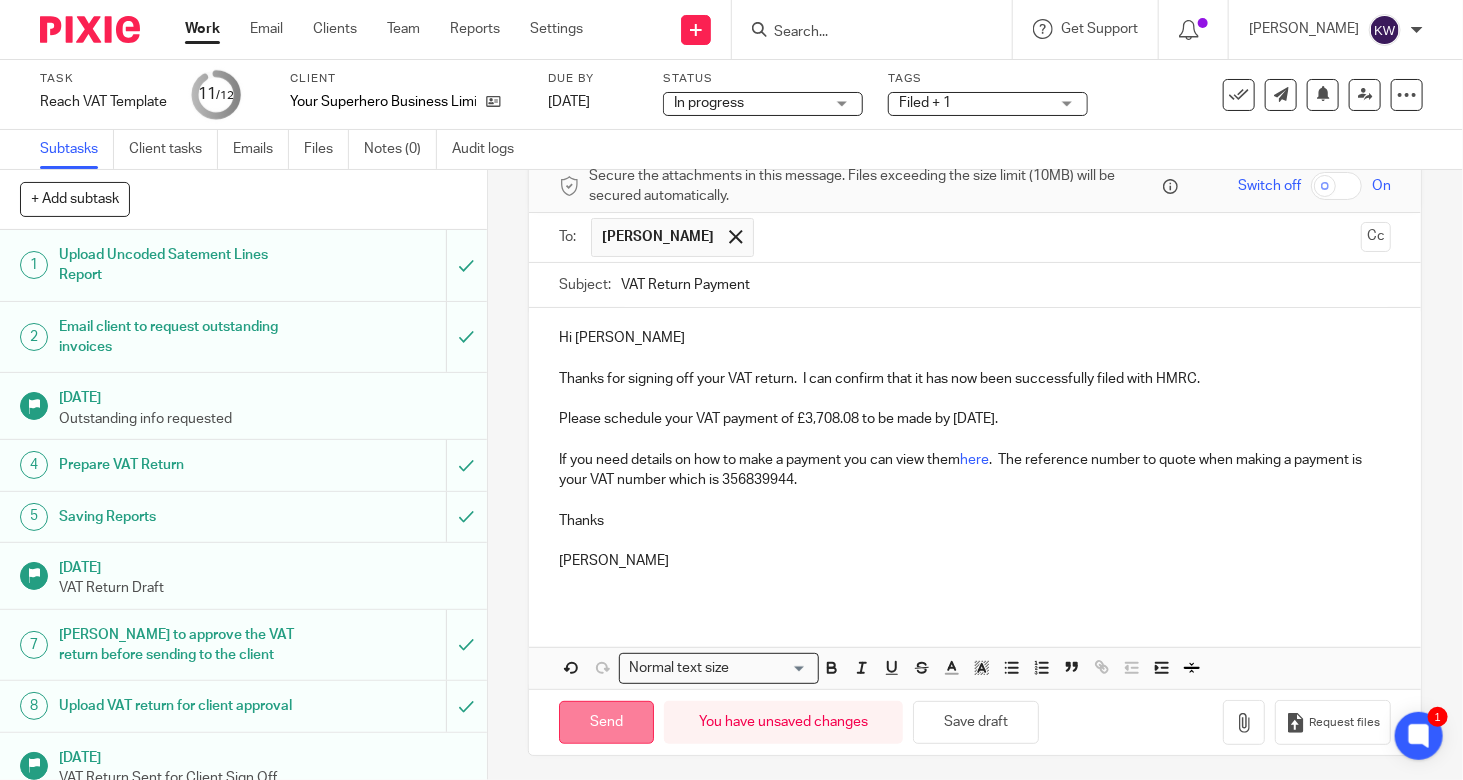 click on "Send" at bounding box center (606, 722) 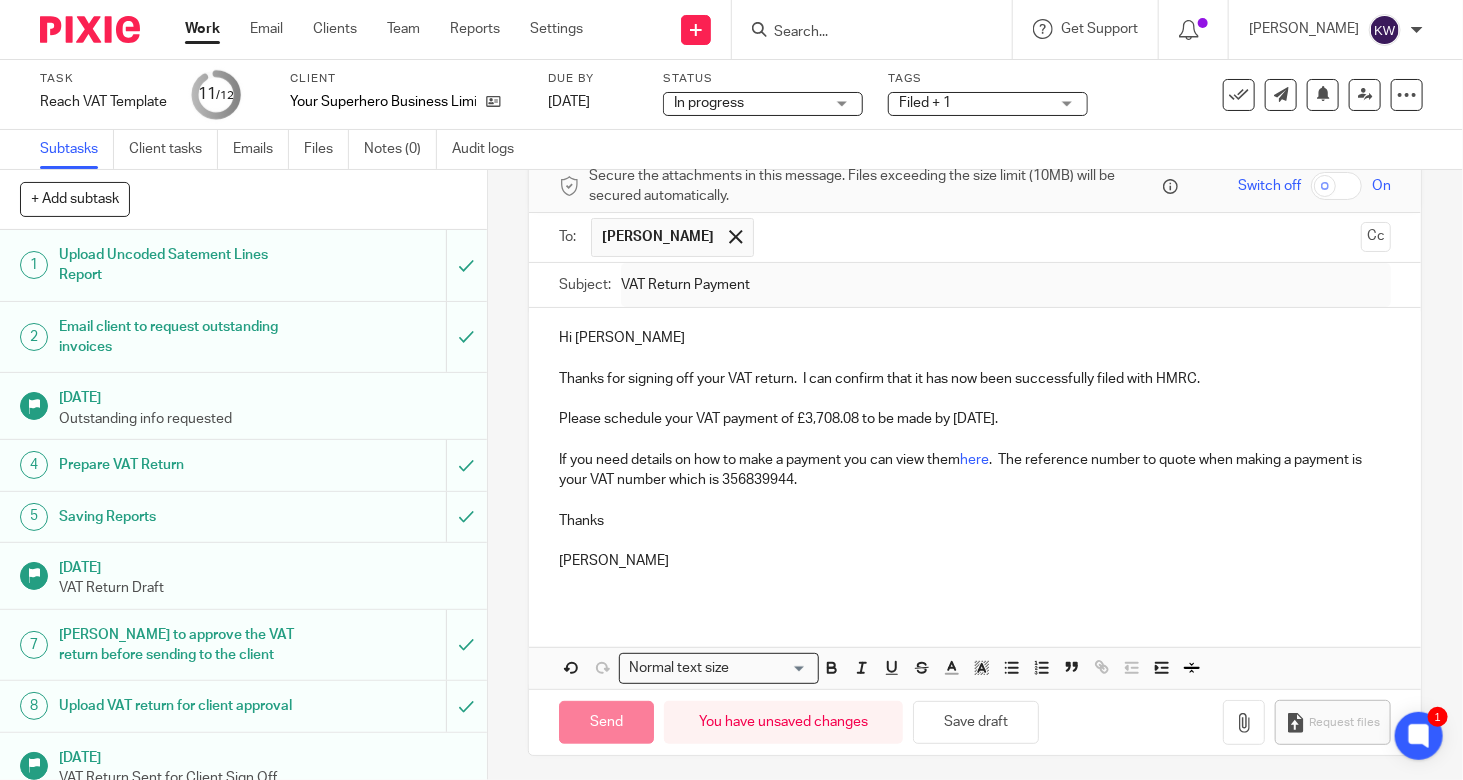 type on "Sent" 